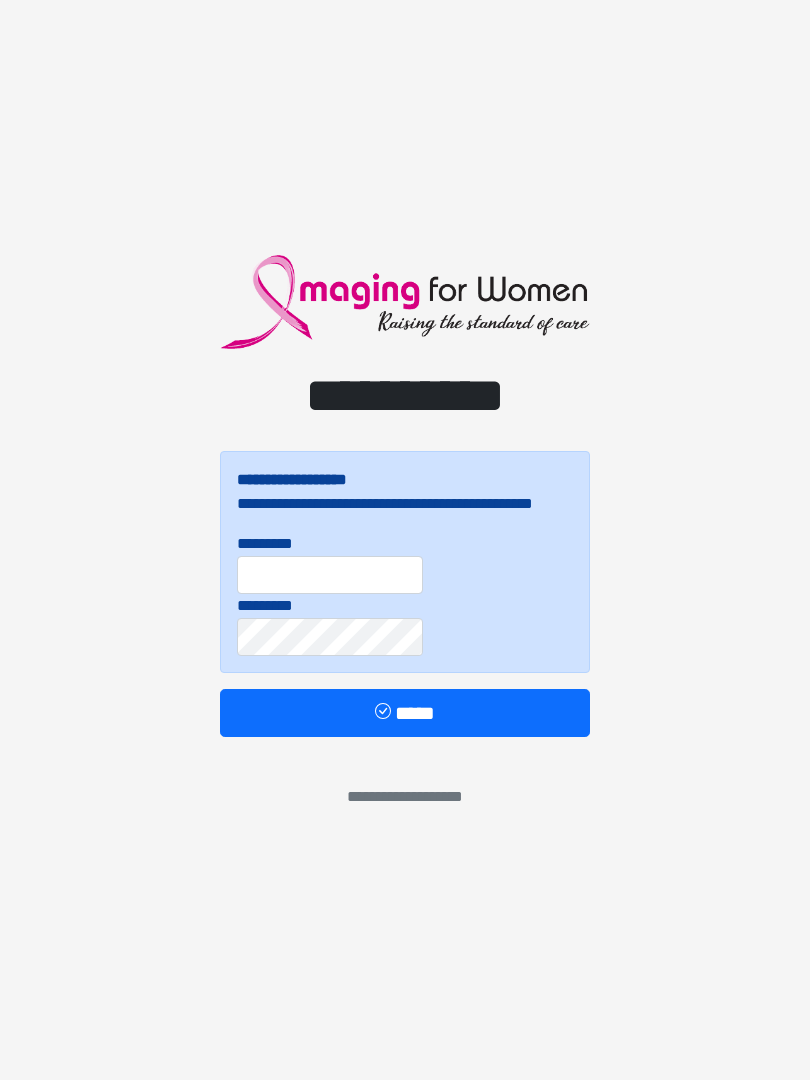 scroll, scrollTop: 0, scrollLeft: 0, axis: both 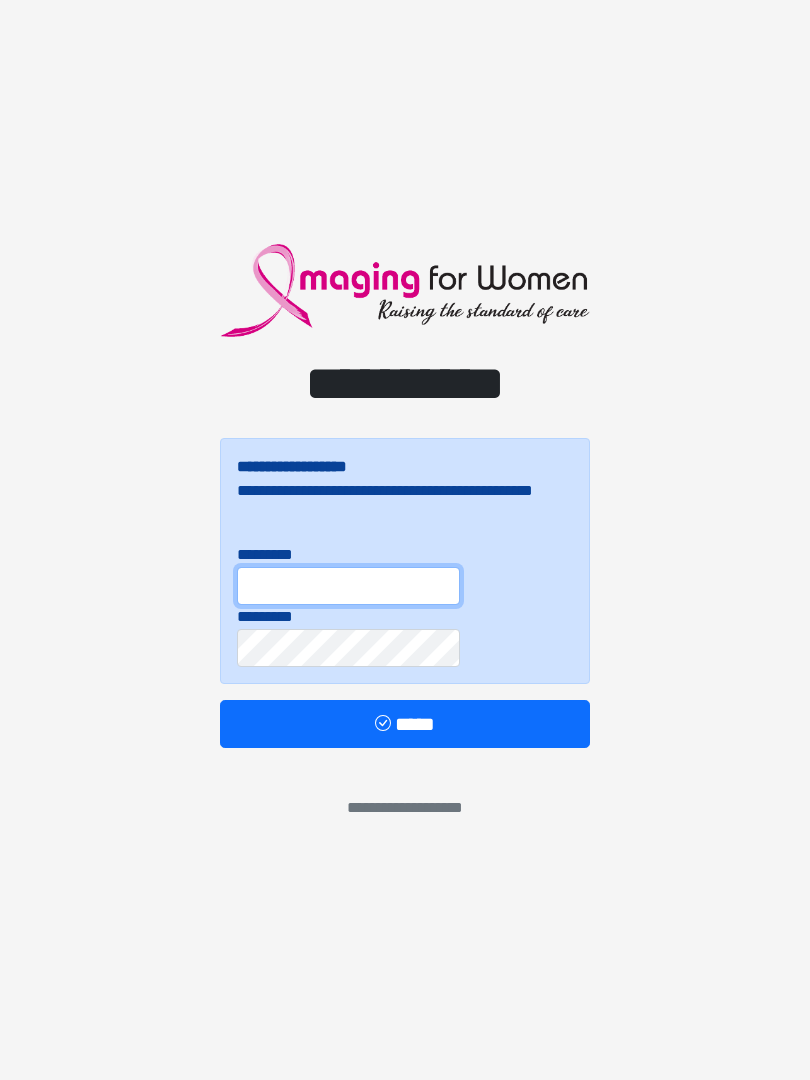 click on "*********" at bounding box center [348, 586] 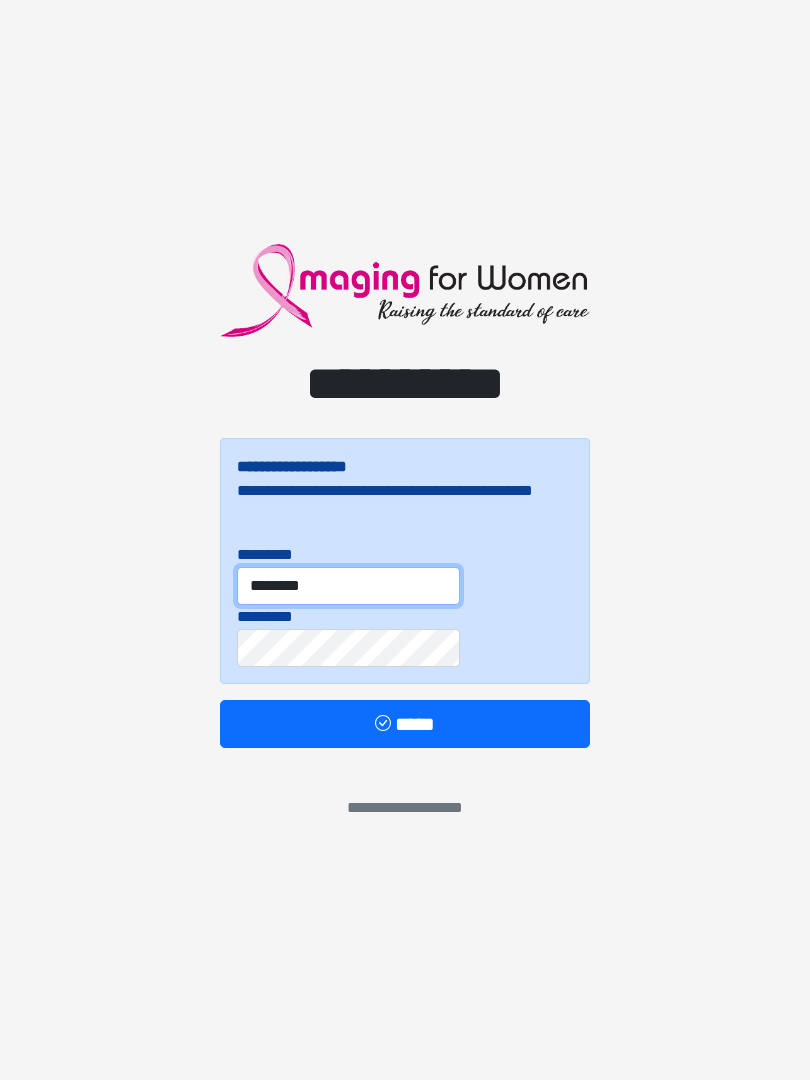 type on "********" 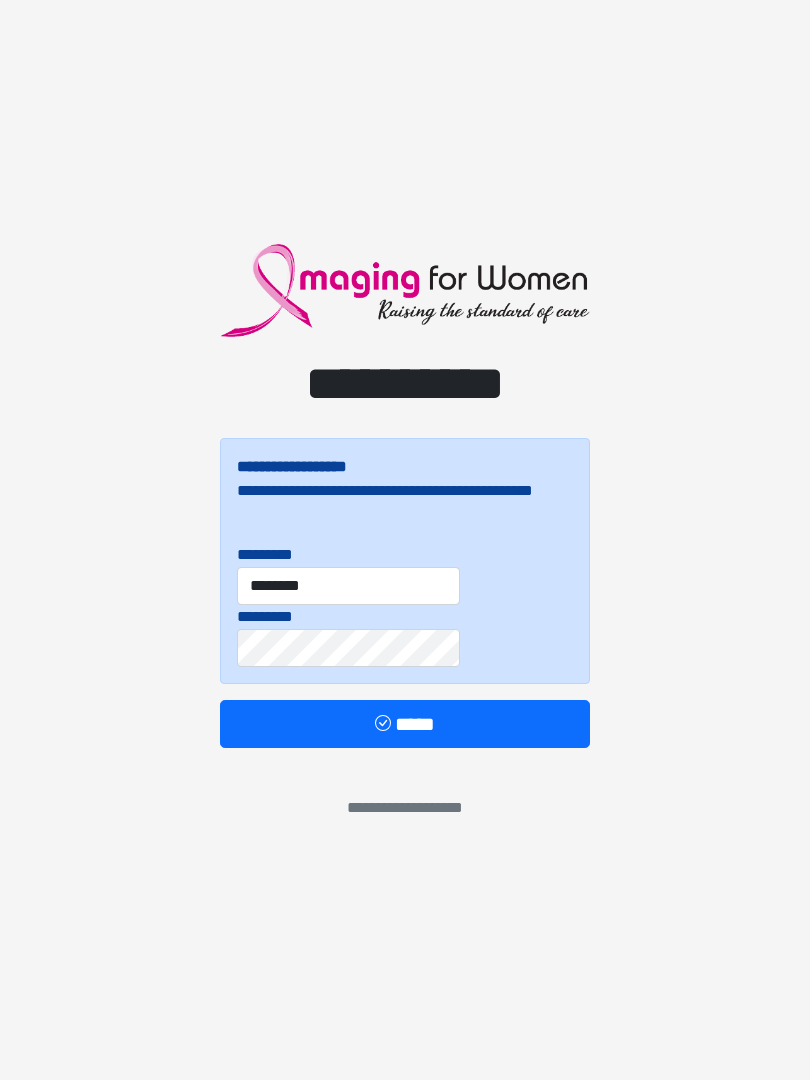 click on "*****" at bounding box center [405, 724] 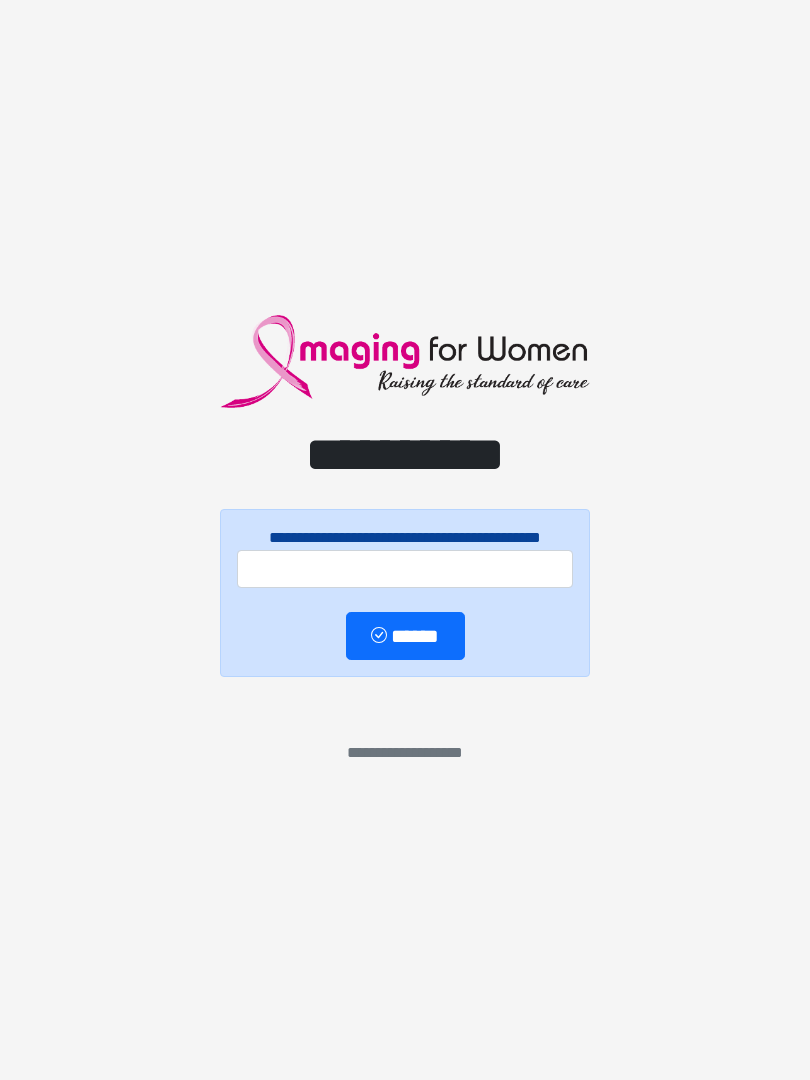 click on "**********" at bounding box center [405, 540] 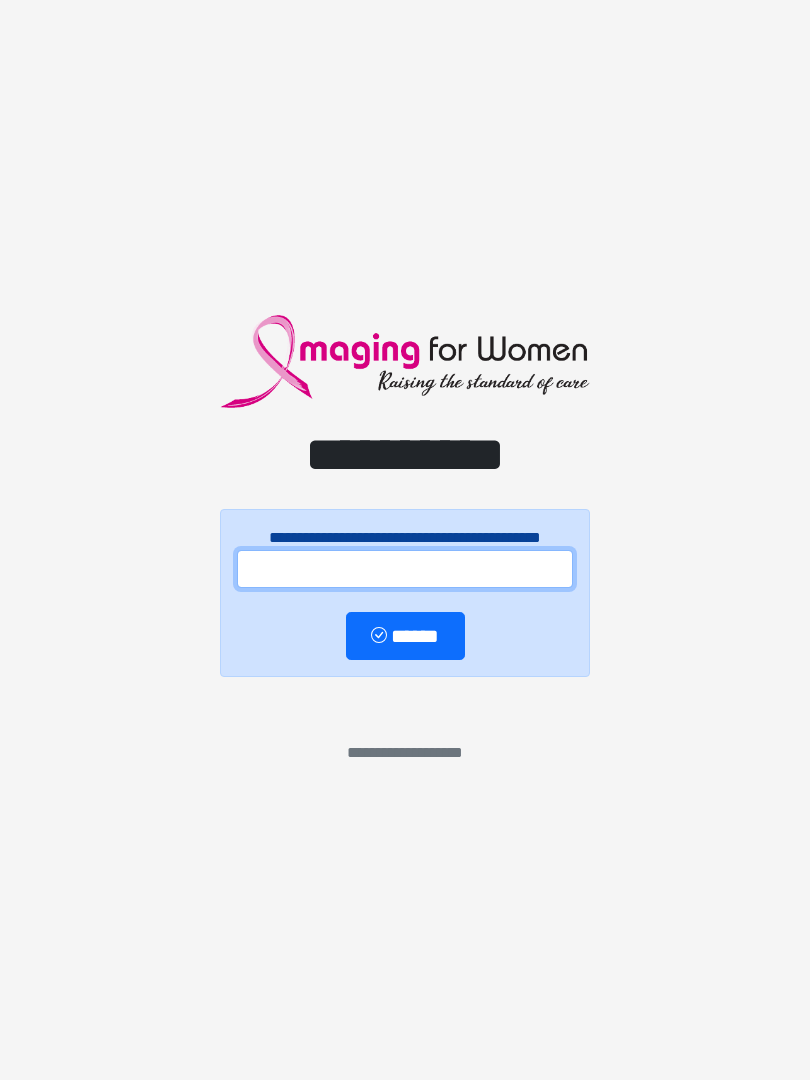 click at bounding box center (405, 569) 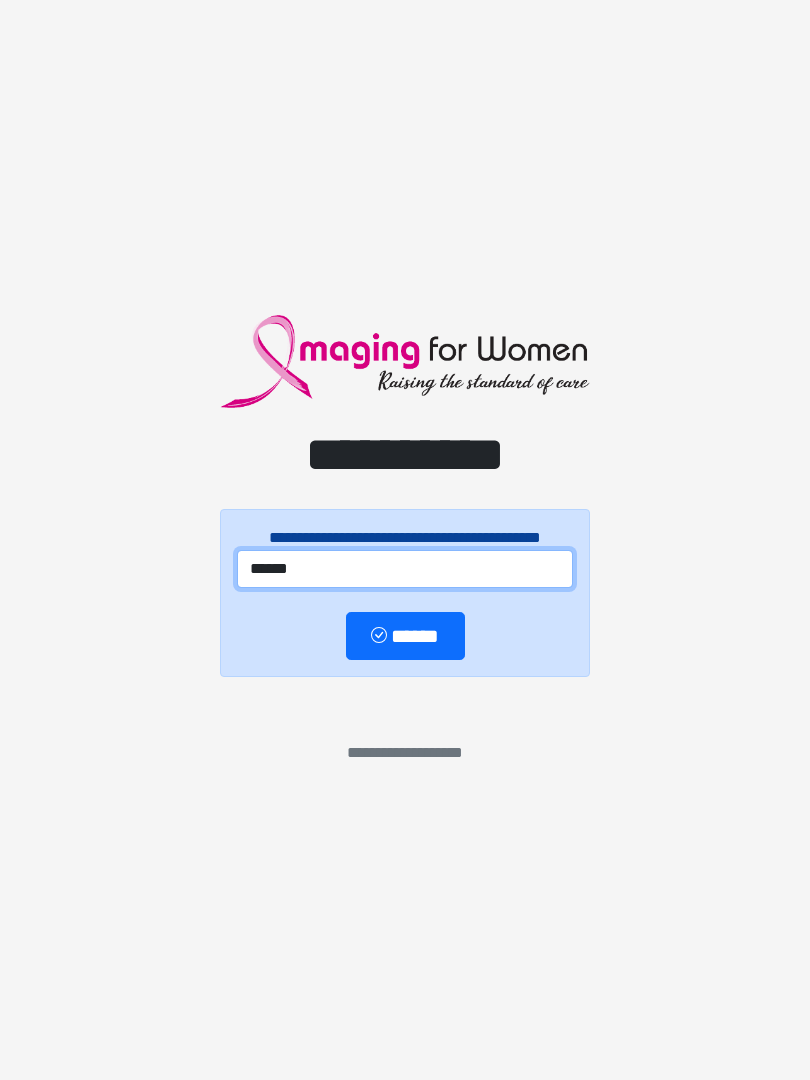 type on "******" 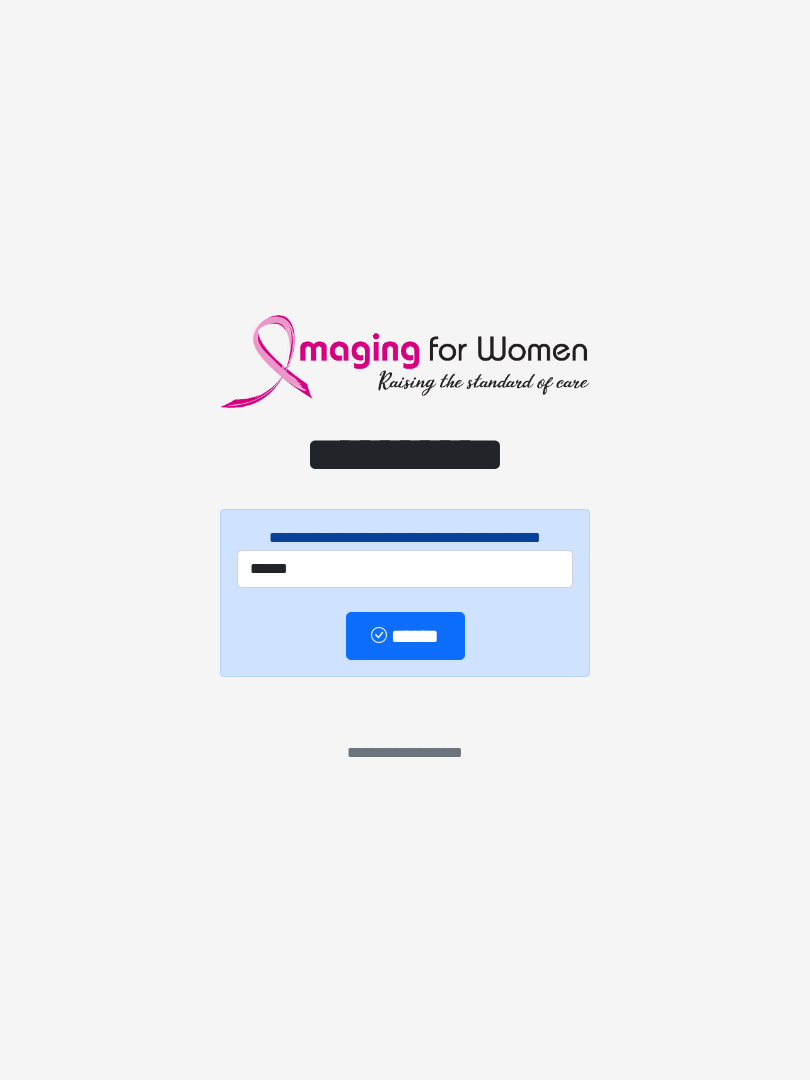 click on "******" at bounding box center (405, 636) 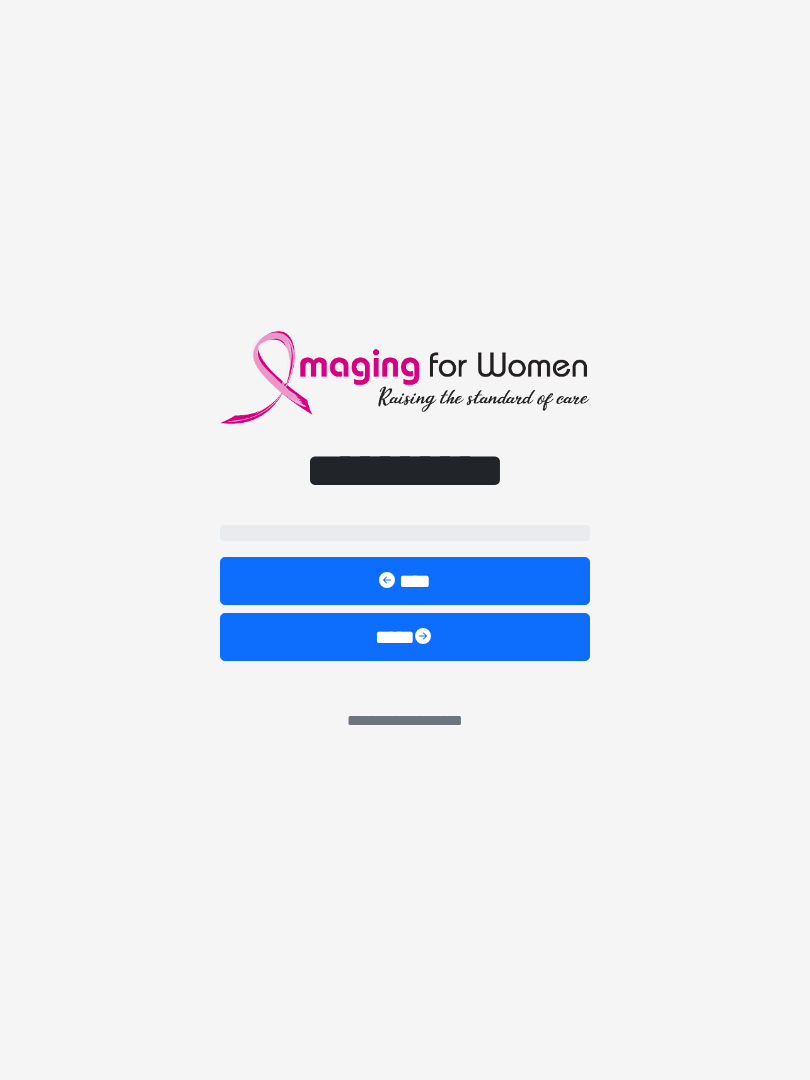 select on "**" 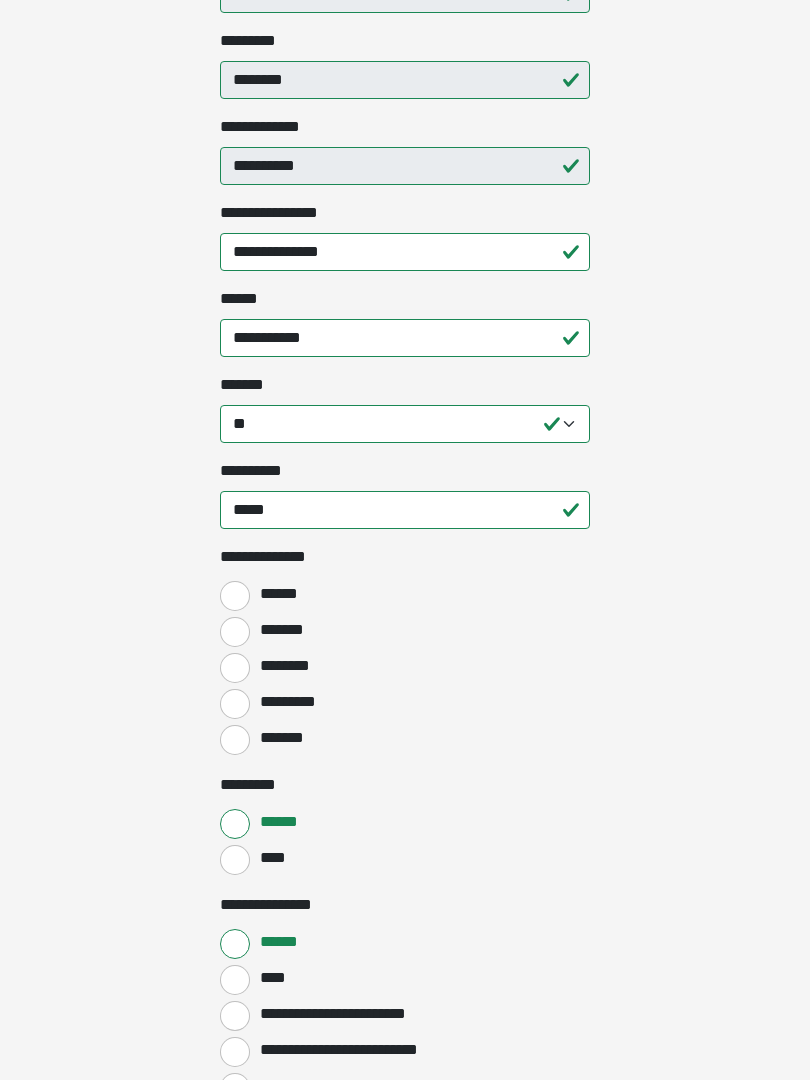 scroll, scrollTop: 521, scrollLeft: 0, axis: vertical 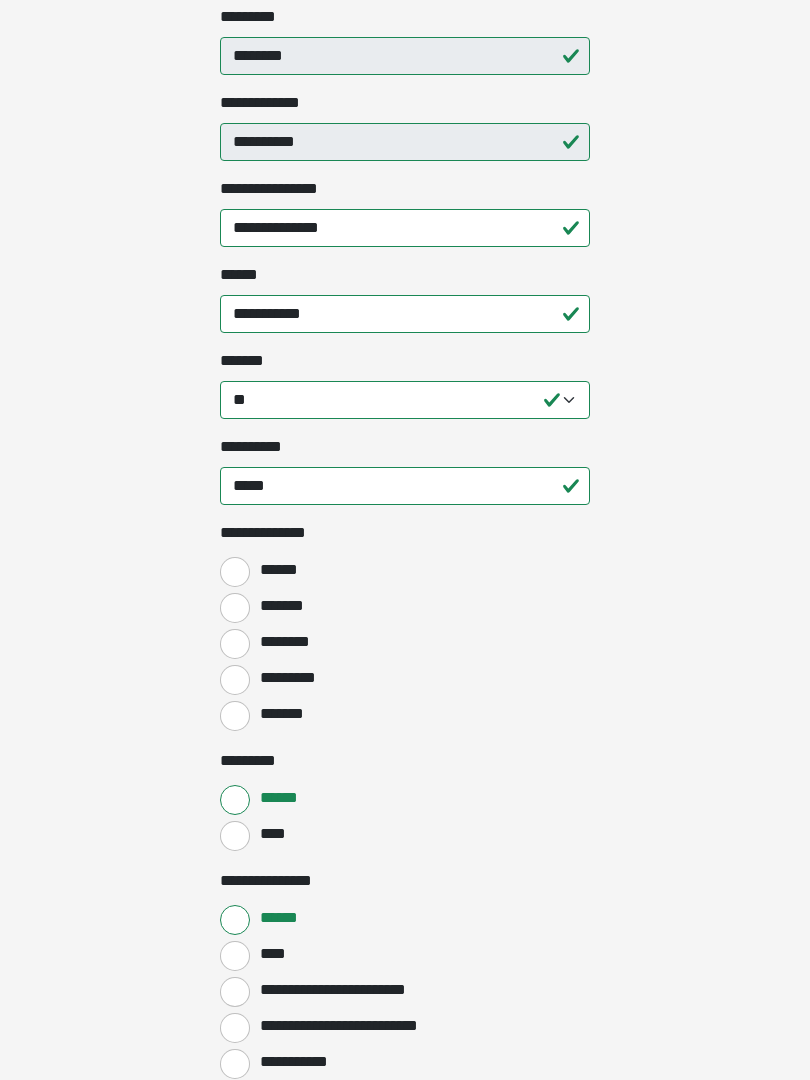 click on "******" at bounding box center [235, 572] 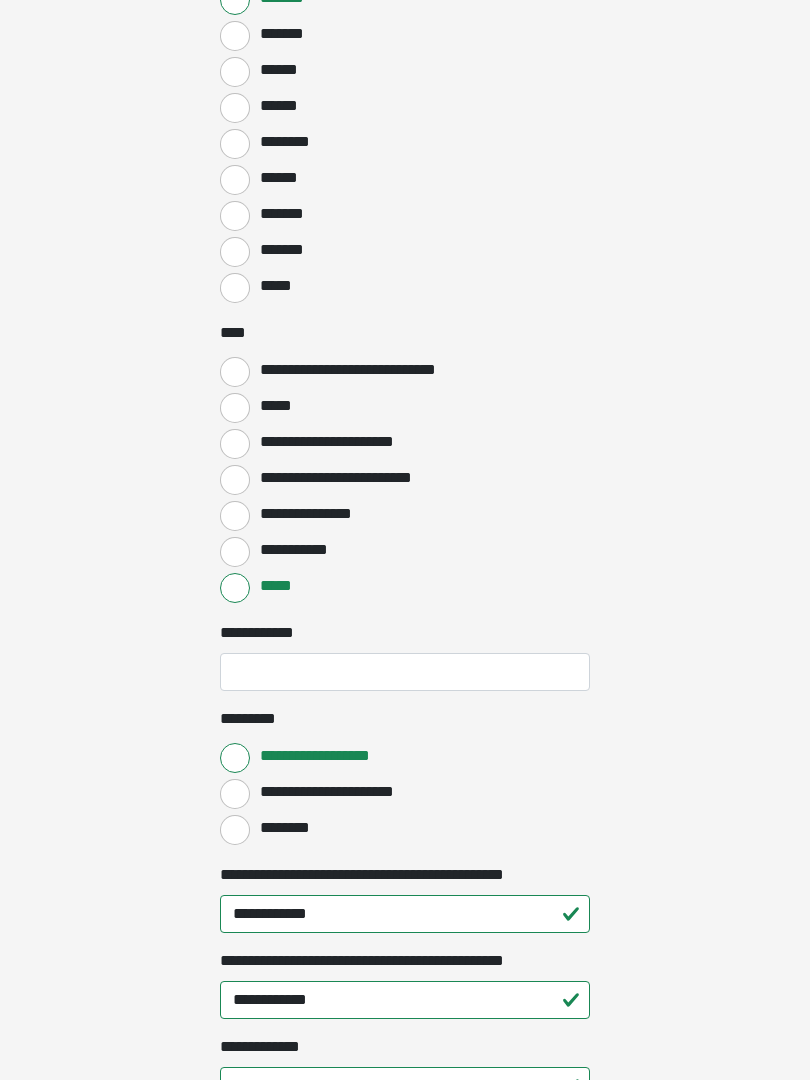 scroll, scrollTop: 1741, scrollLeft: 0, axis: vertical 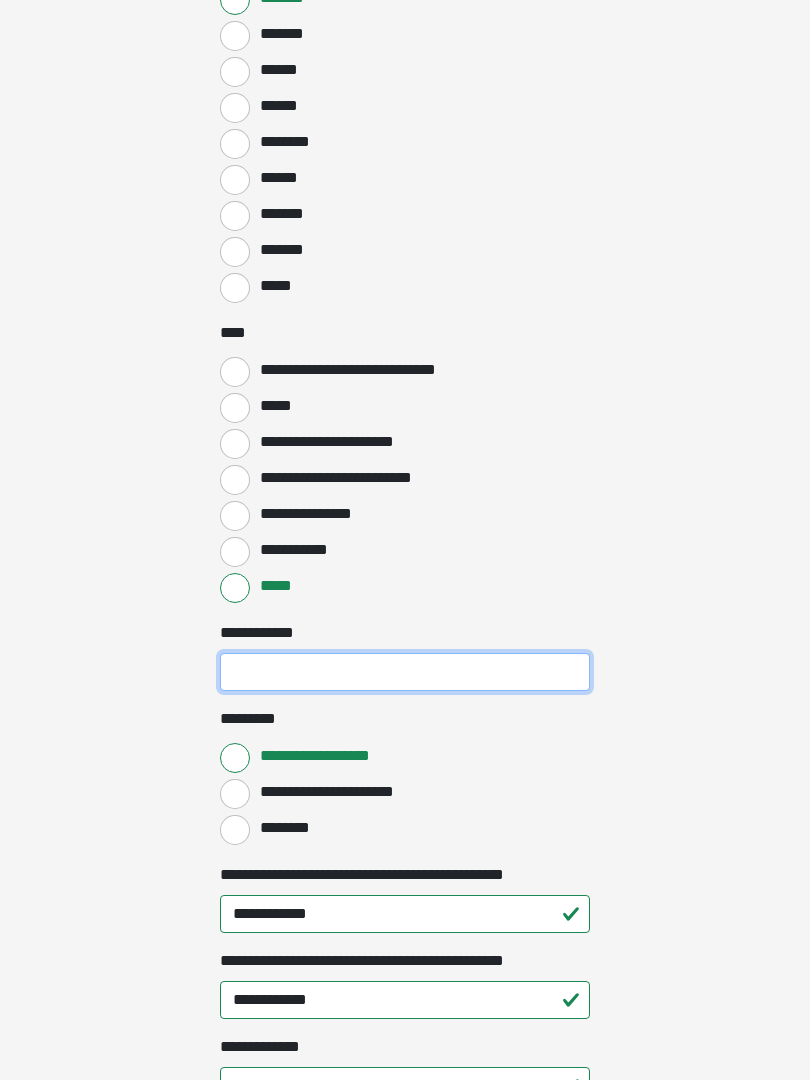 click on "**********" at bounding box center (405, 672) 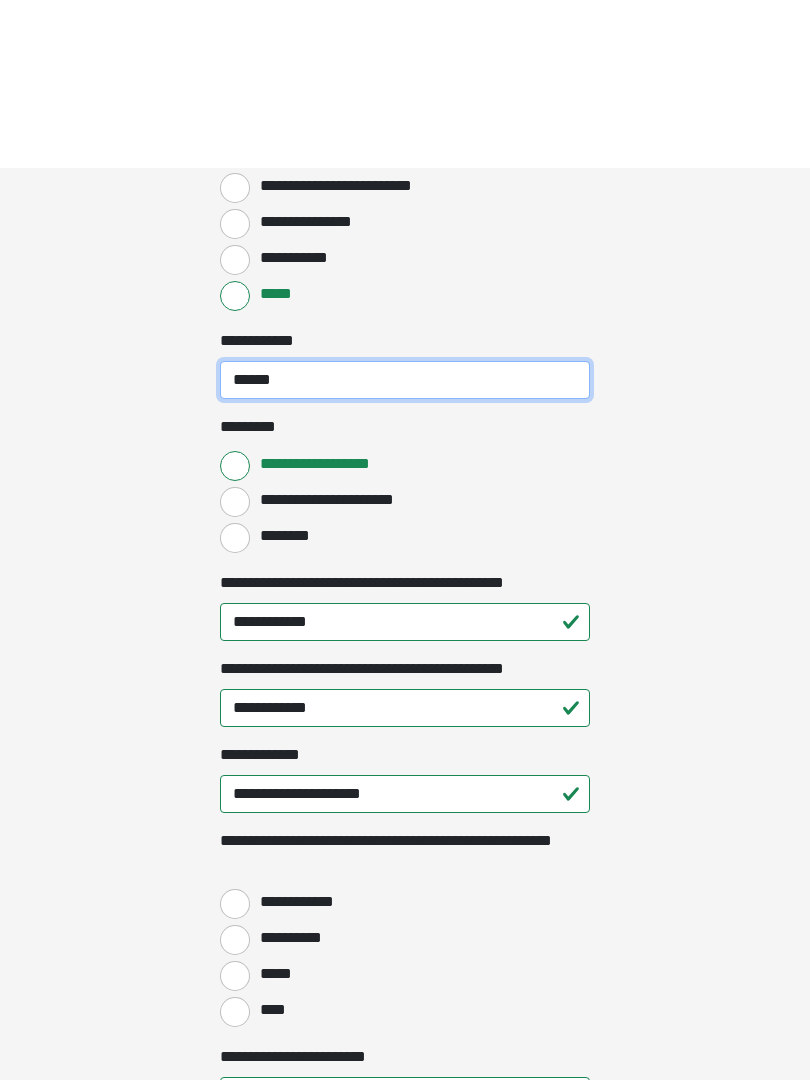 scroll, scrollTop: 2202, scrollLeft: 0, axis: vertical 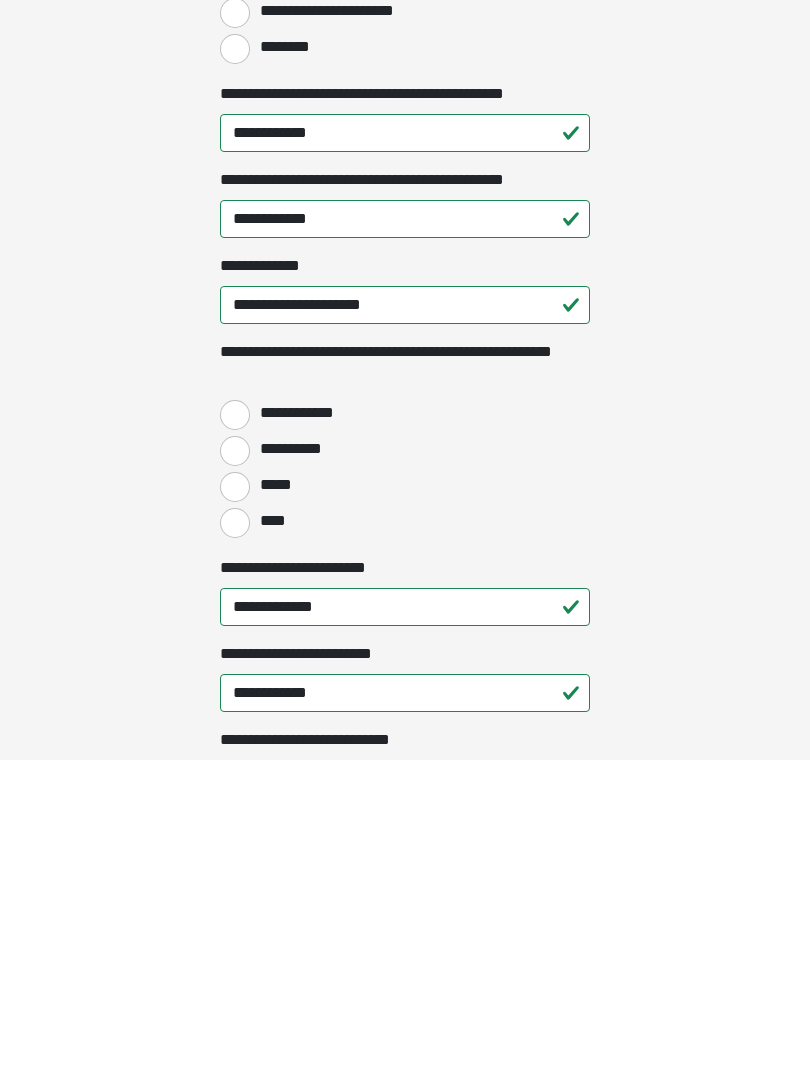 type on "******" 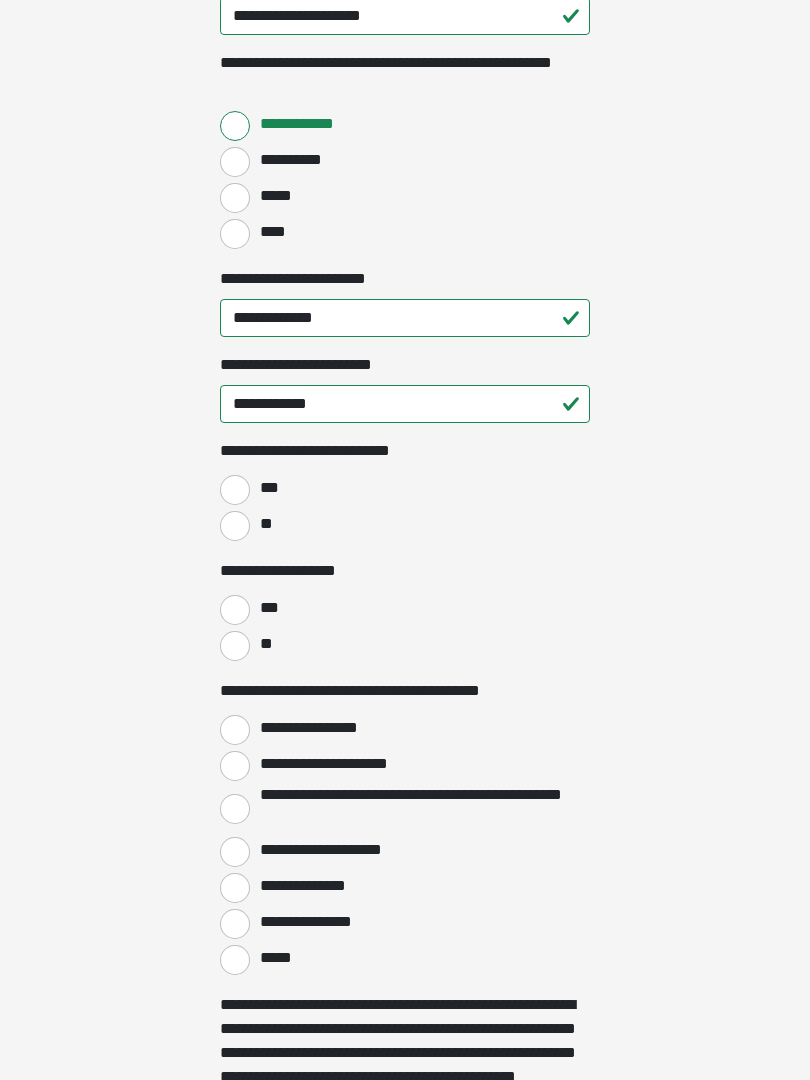 scroll, scrollTop: 2823, scrollLeft: 0, axis: vertical 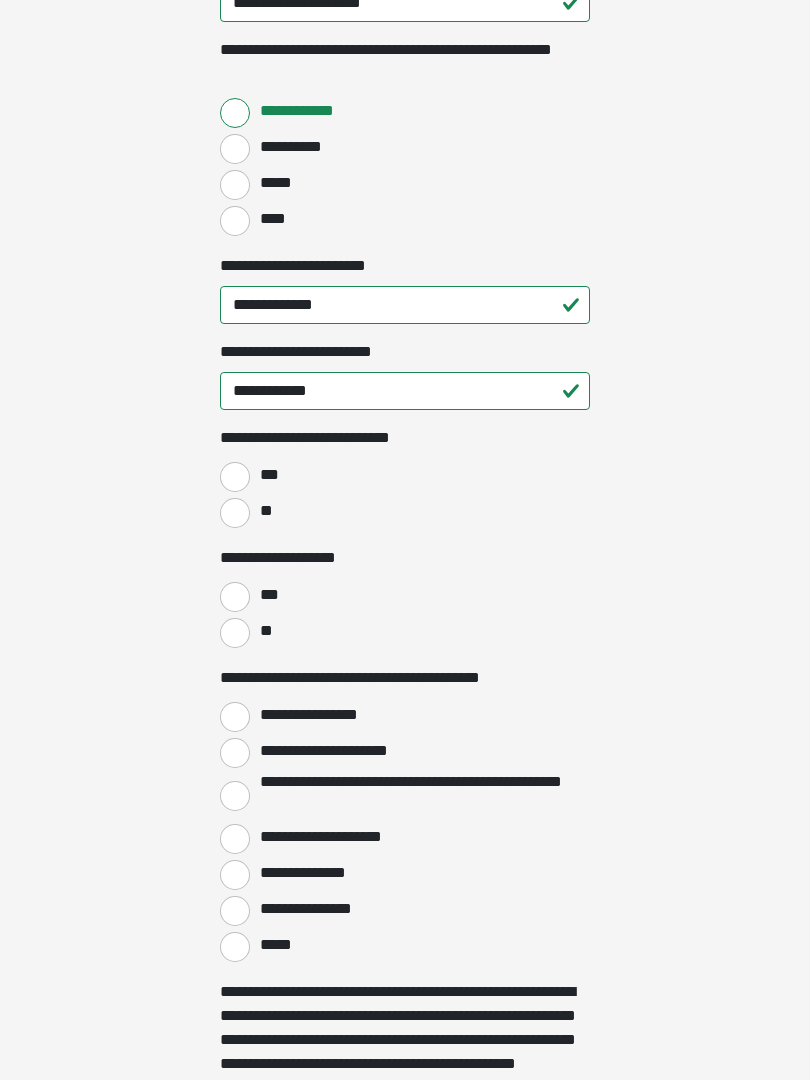 click on "**" at bounding box center [235, 514] 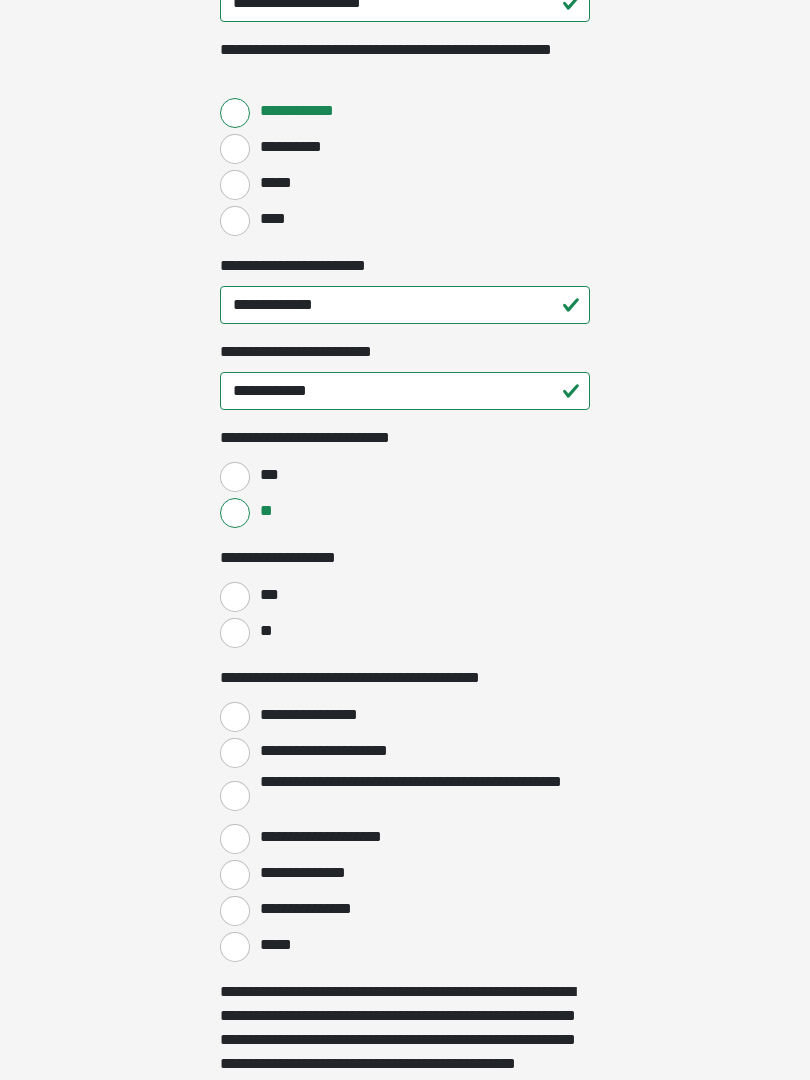 click on "**" at bounding box center [235, 633] 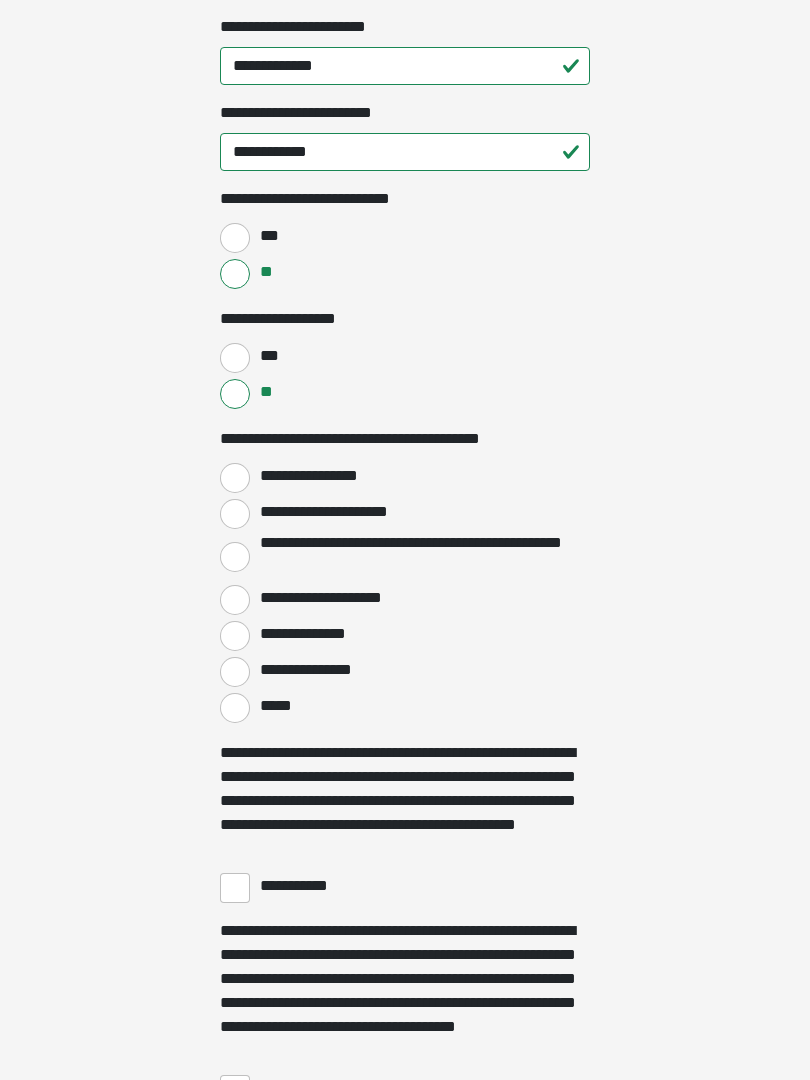 scroll, scrollTop: 3064, scrollLeft: 0, axis: vertical 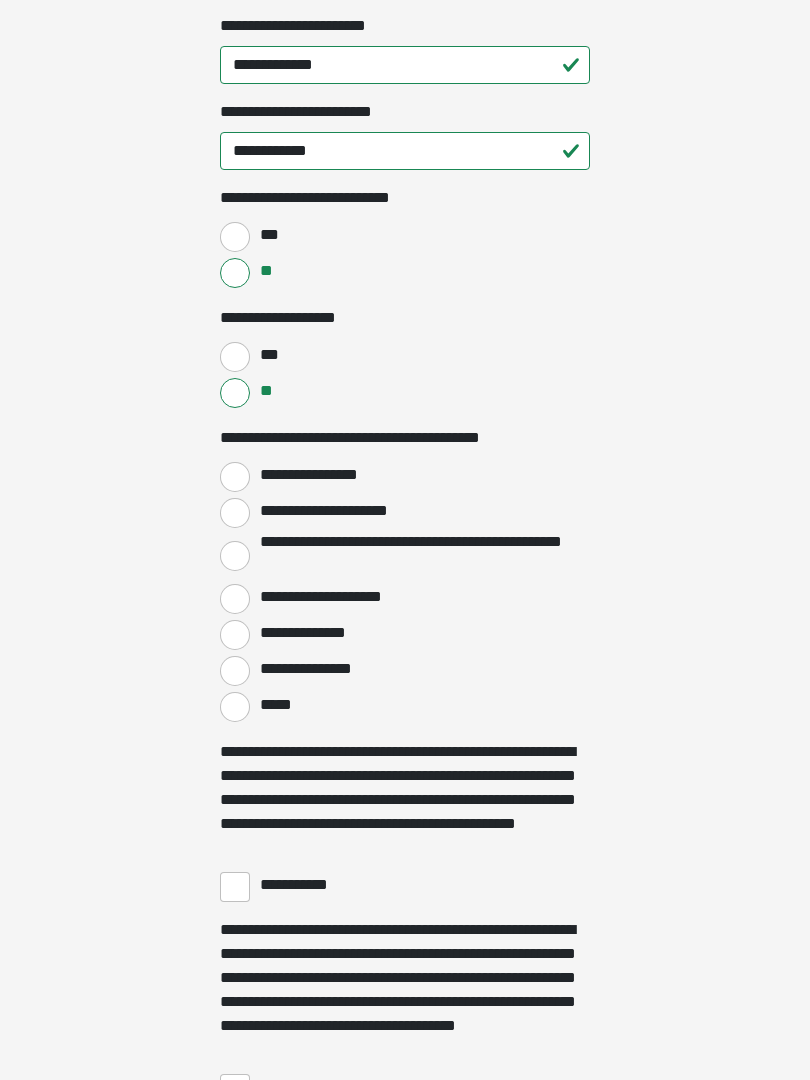 click on "**********" at bounding box center (235, 513) 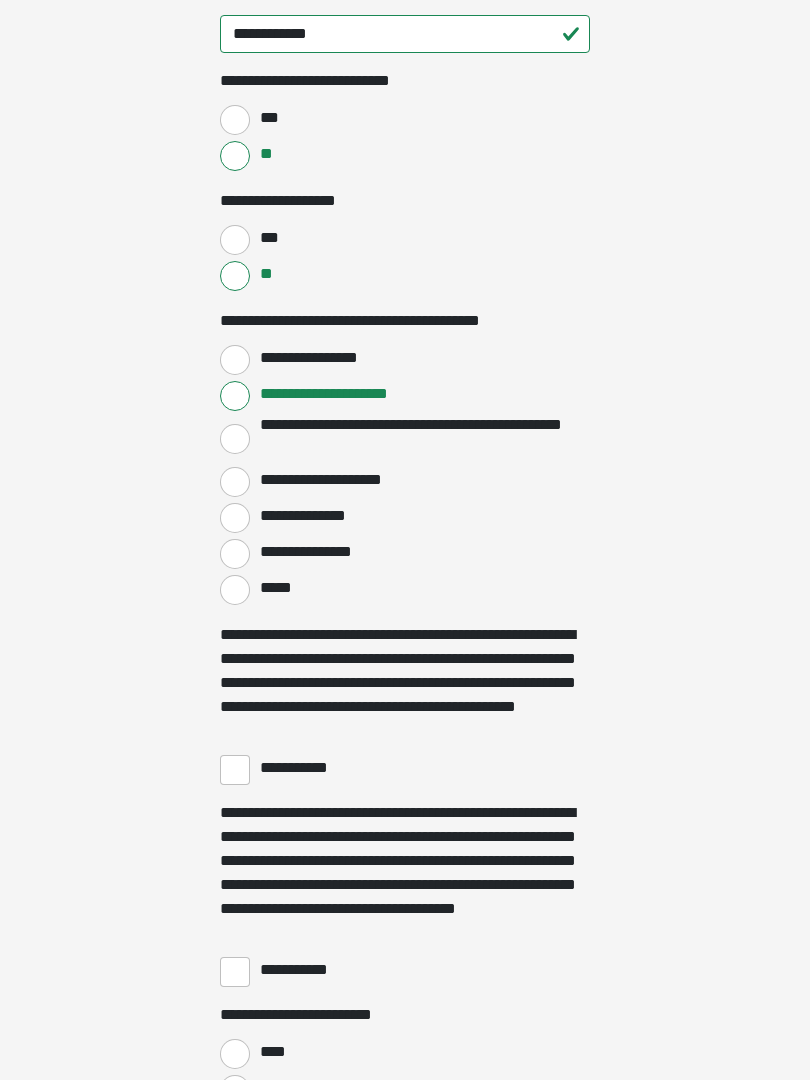 scroll, scrollTop: 3182, scrollLeft: 0, axis: vertical 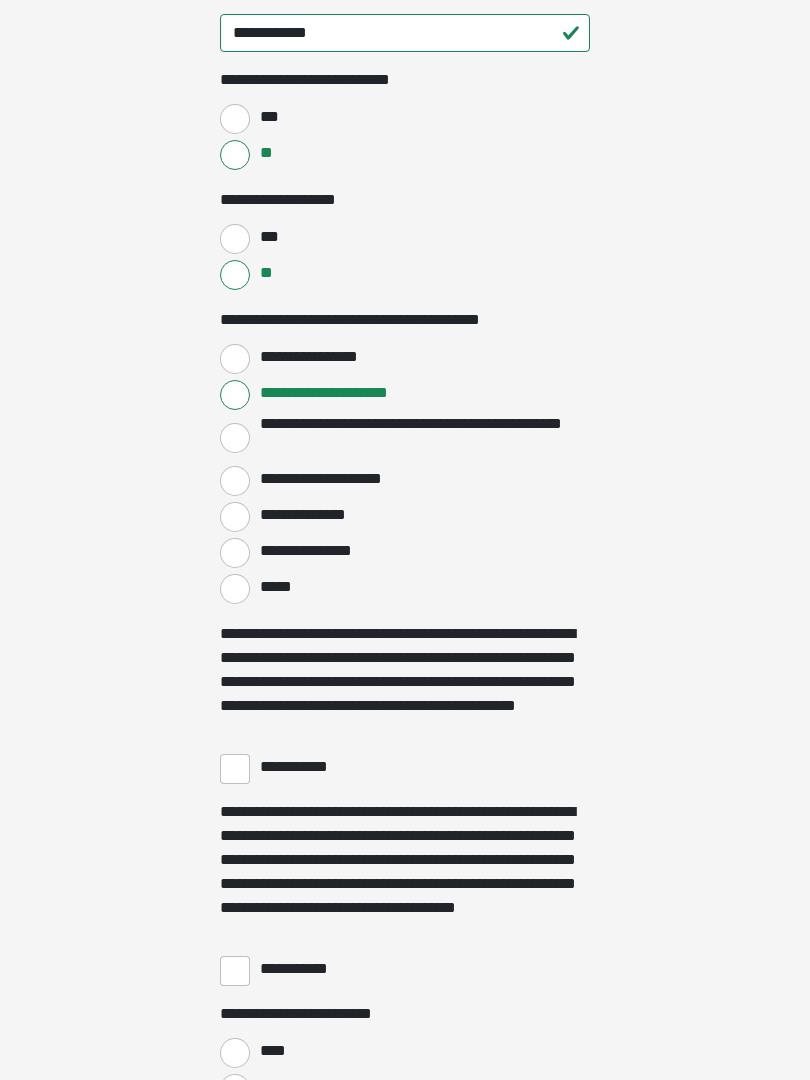 click on "**********" at bounding box center [235, 769] 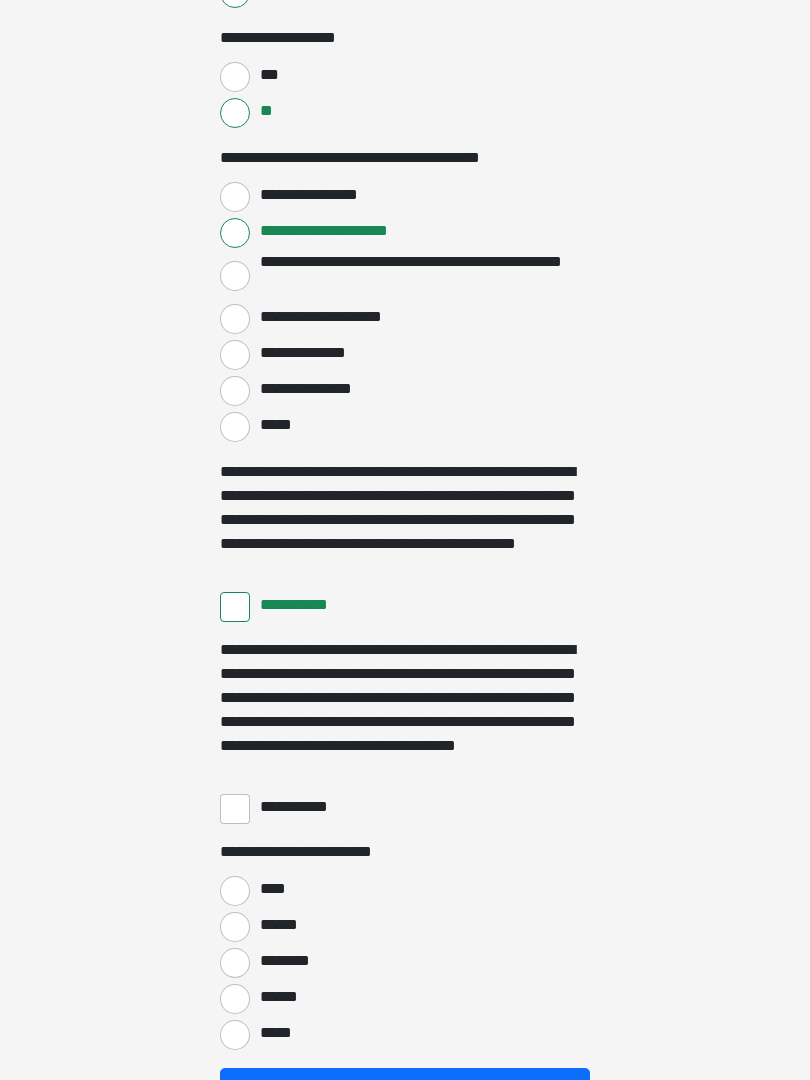 scroll, scrollTop: 3364, scrollLeft: 0, axis: vertical 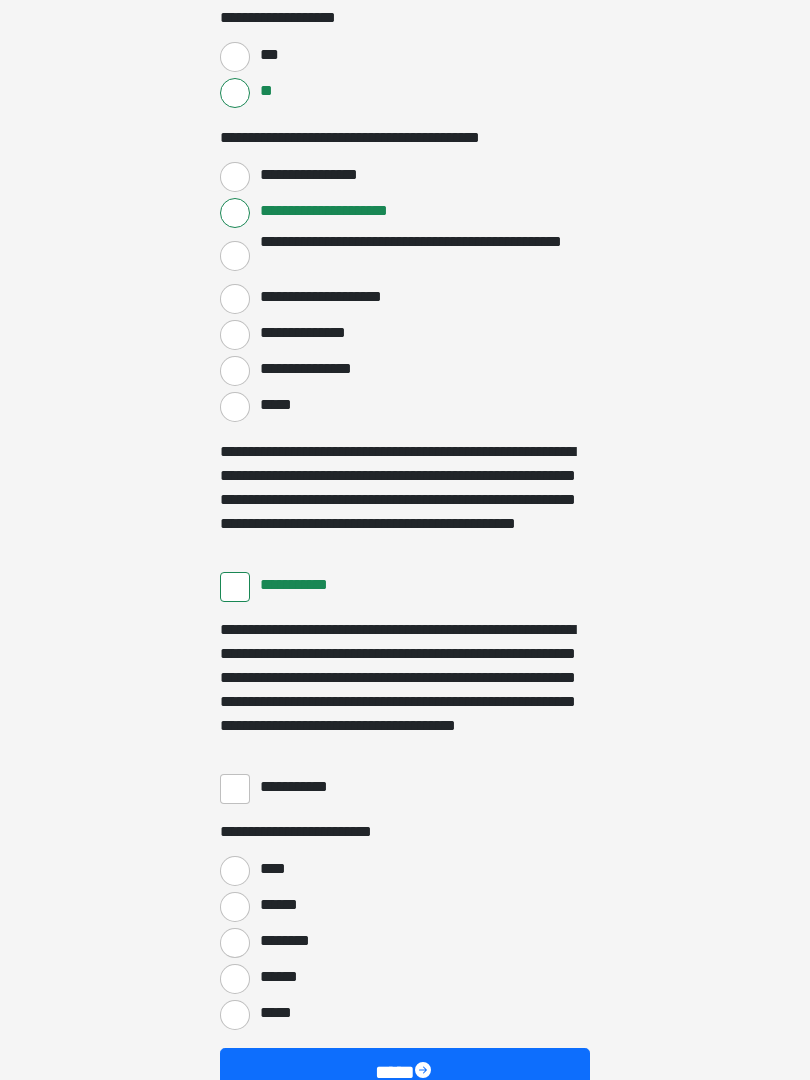 click on "**********" at bounding box center (235, 789) 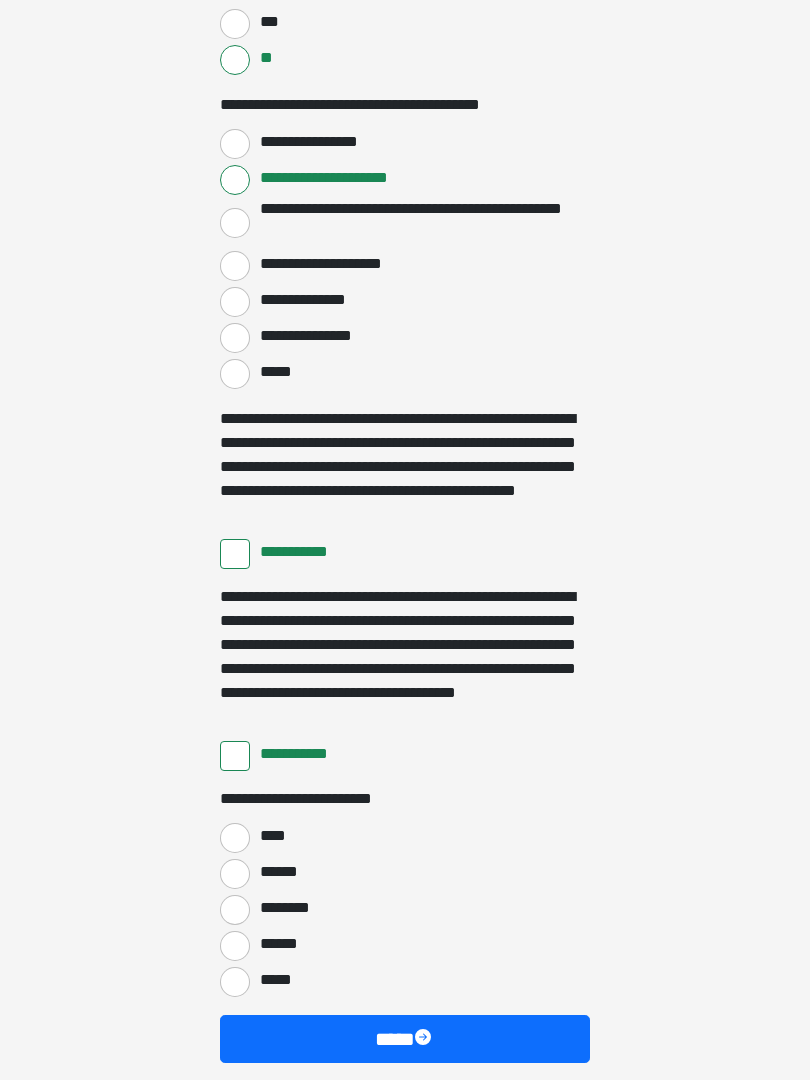 scroll, scrollTop: 3483, scrollLeft: 0, axis: vertical 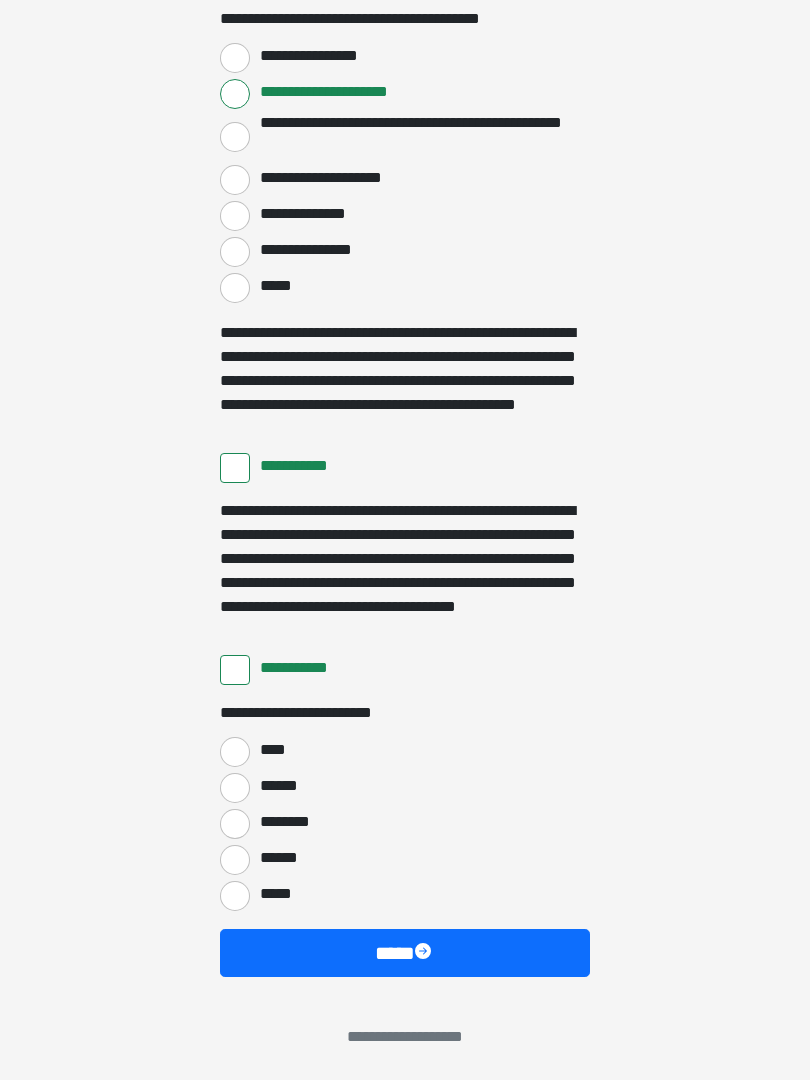click on "****" at bounding box center [235, 752] 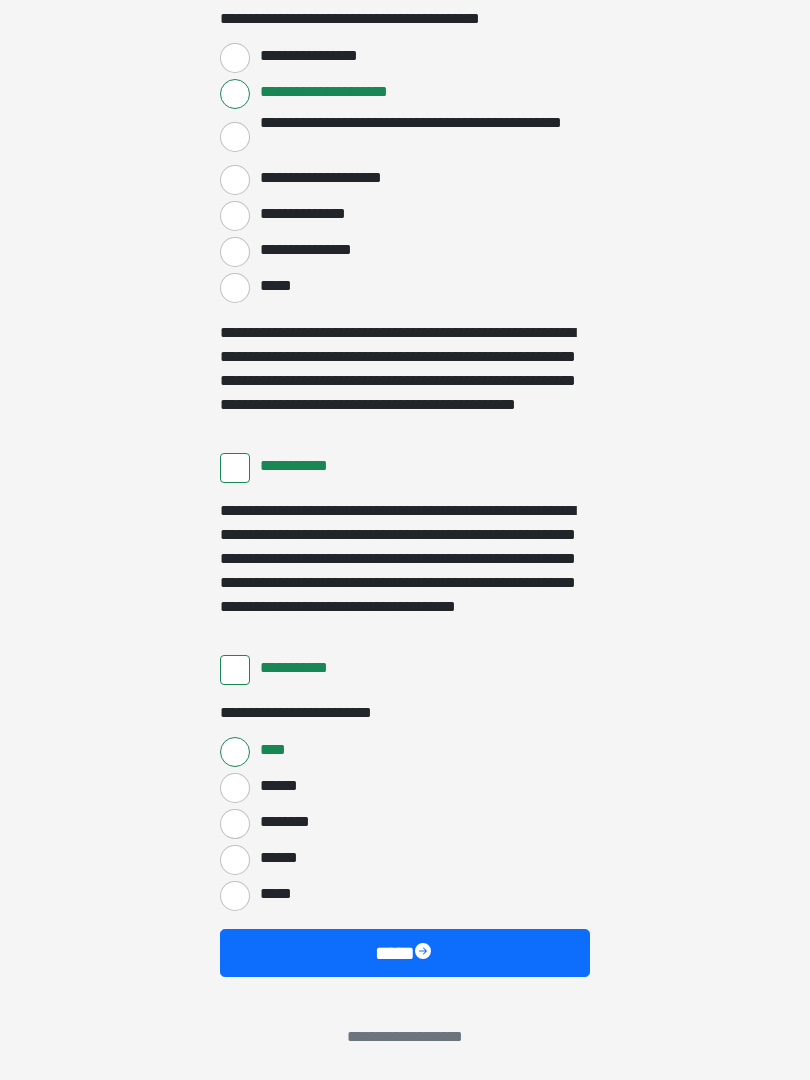click at bounding box center [425, 953] 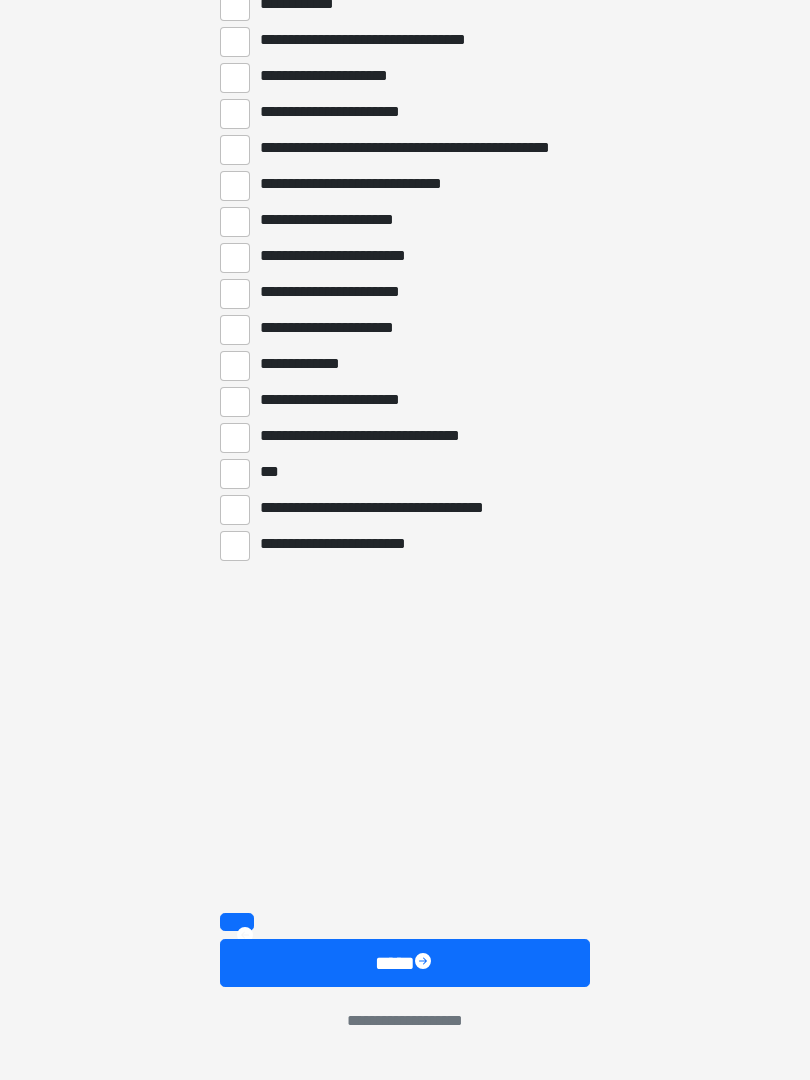 scroll, scrollTop: 3201, scrollLeft: 0, axis: vertical 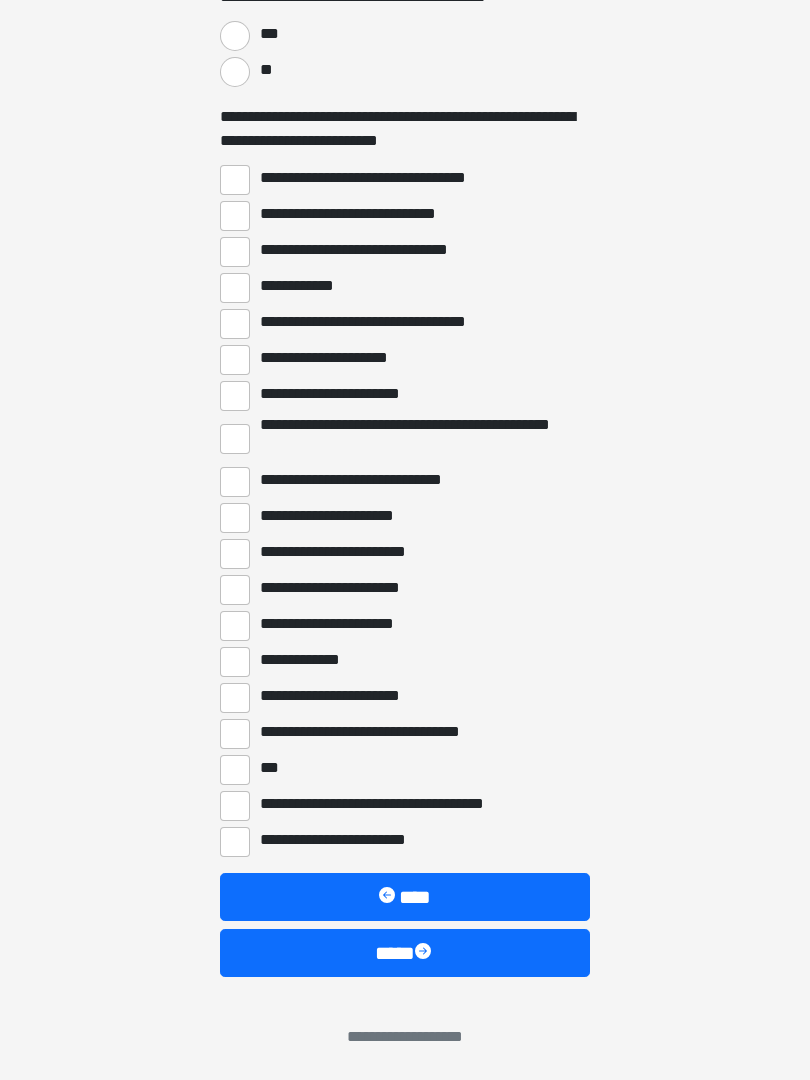 click at bounding box center (425, 953) 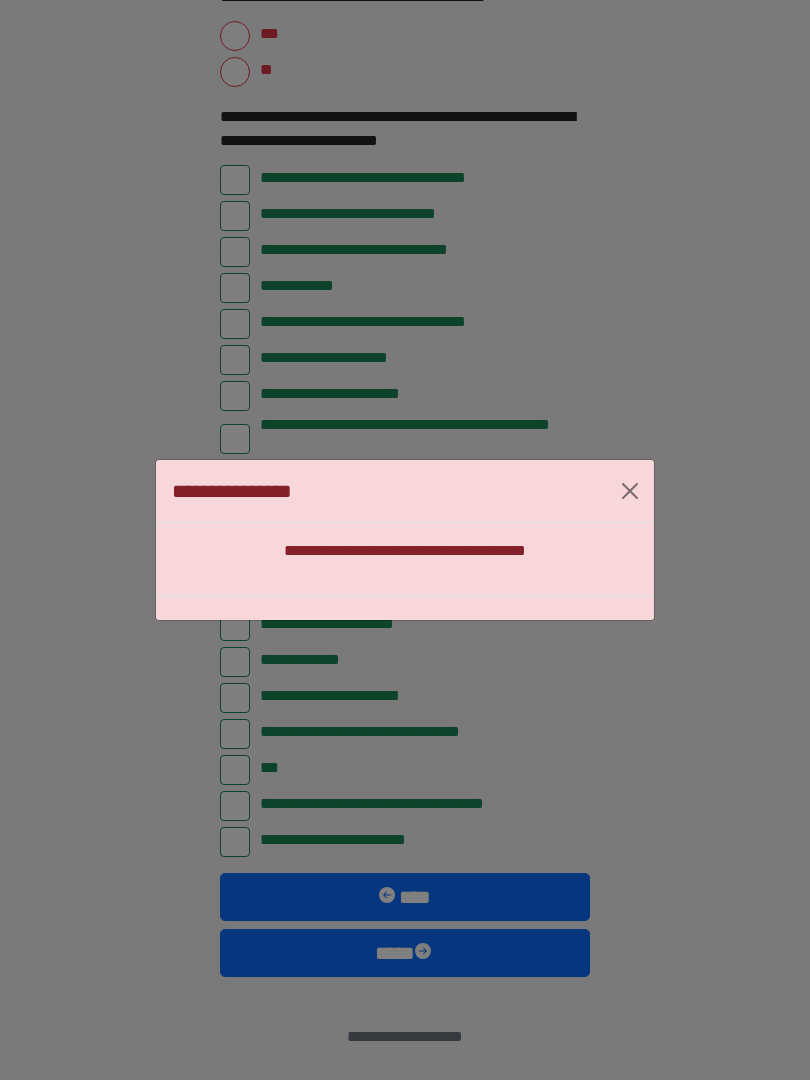 click at bounding box center (630, 491) 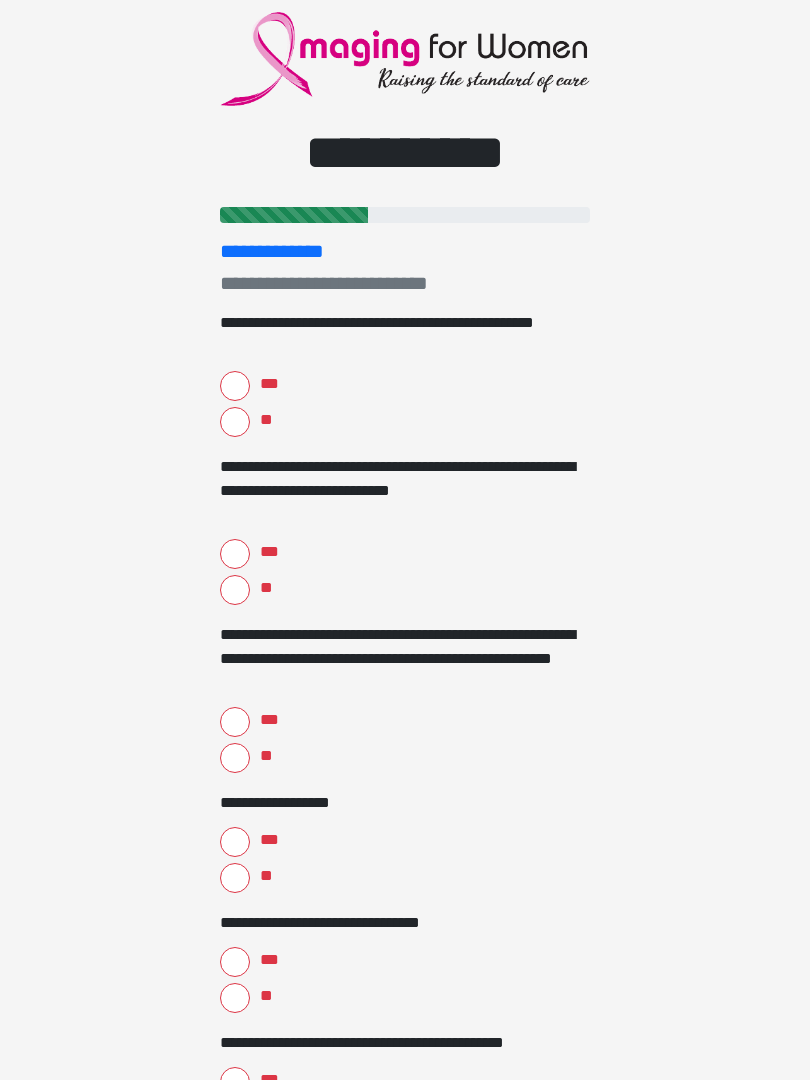 scroll, scrollTop: 0, scrollLeft: 0, axis: both 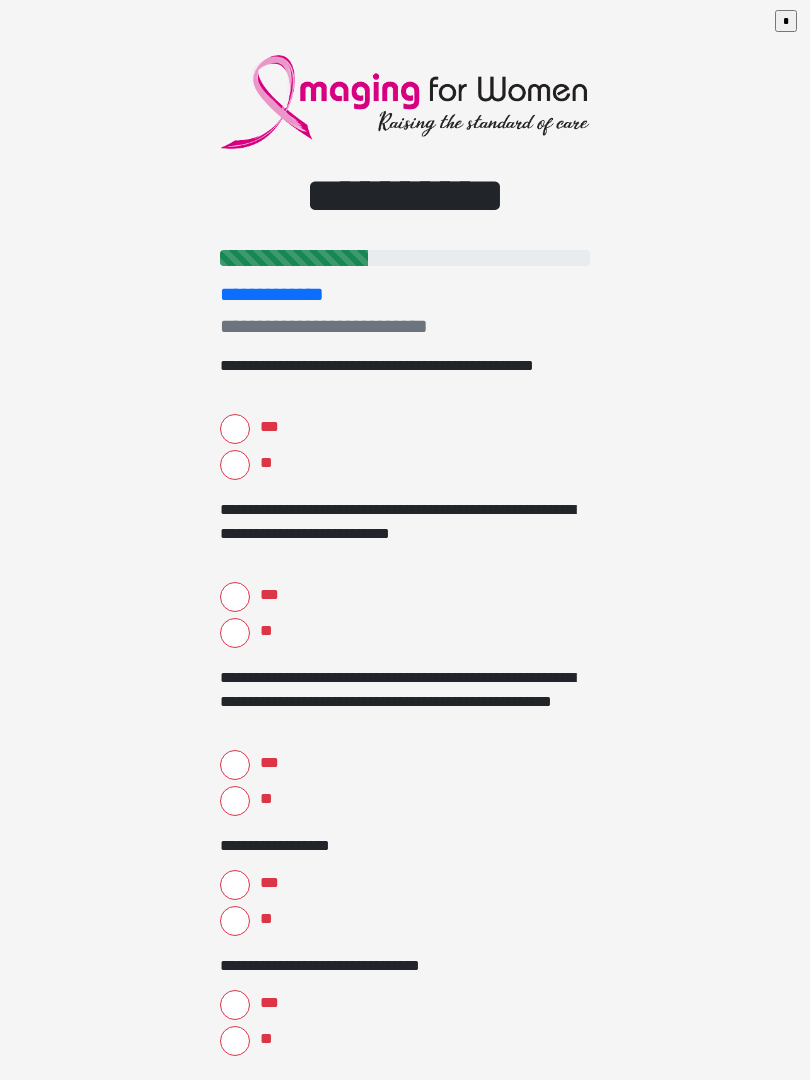 click on "**" at bounding box center (235, 465) 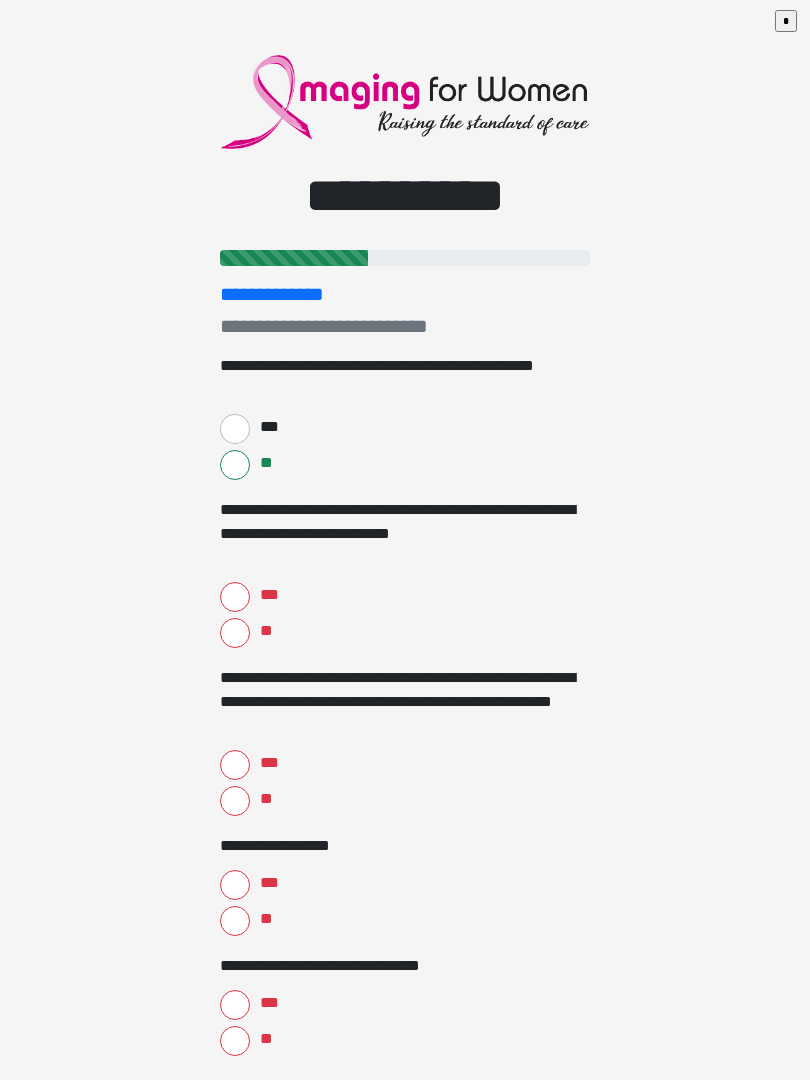 click on "**" at bounding box center (235, 633) 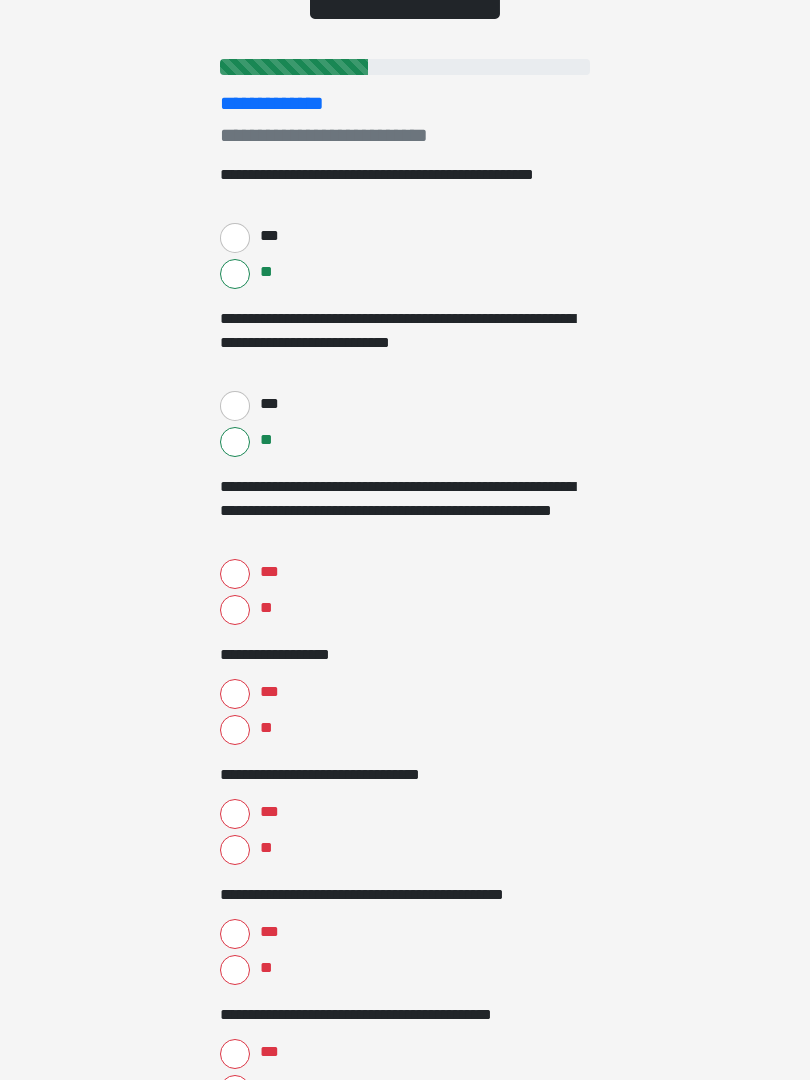 scroll, scrollTop: 235, scrollLeft: 0, axis: vertical 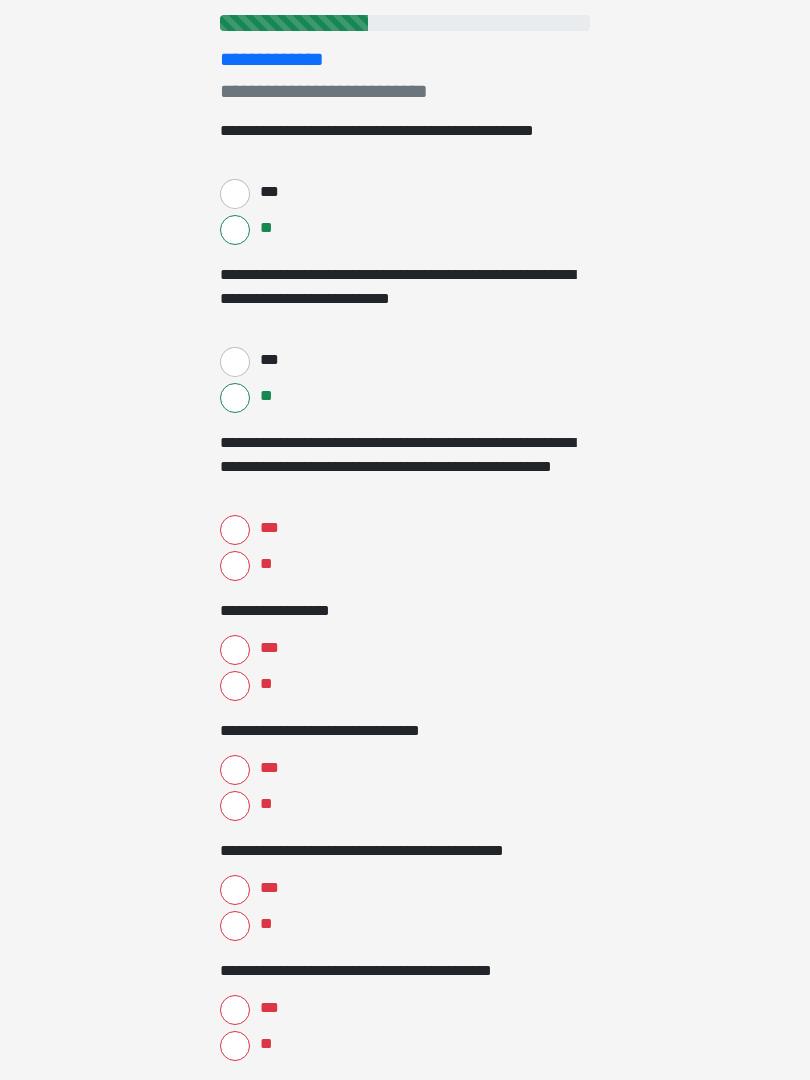 click on "**" at bounding box center [235, 566] 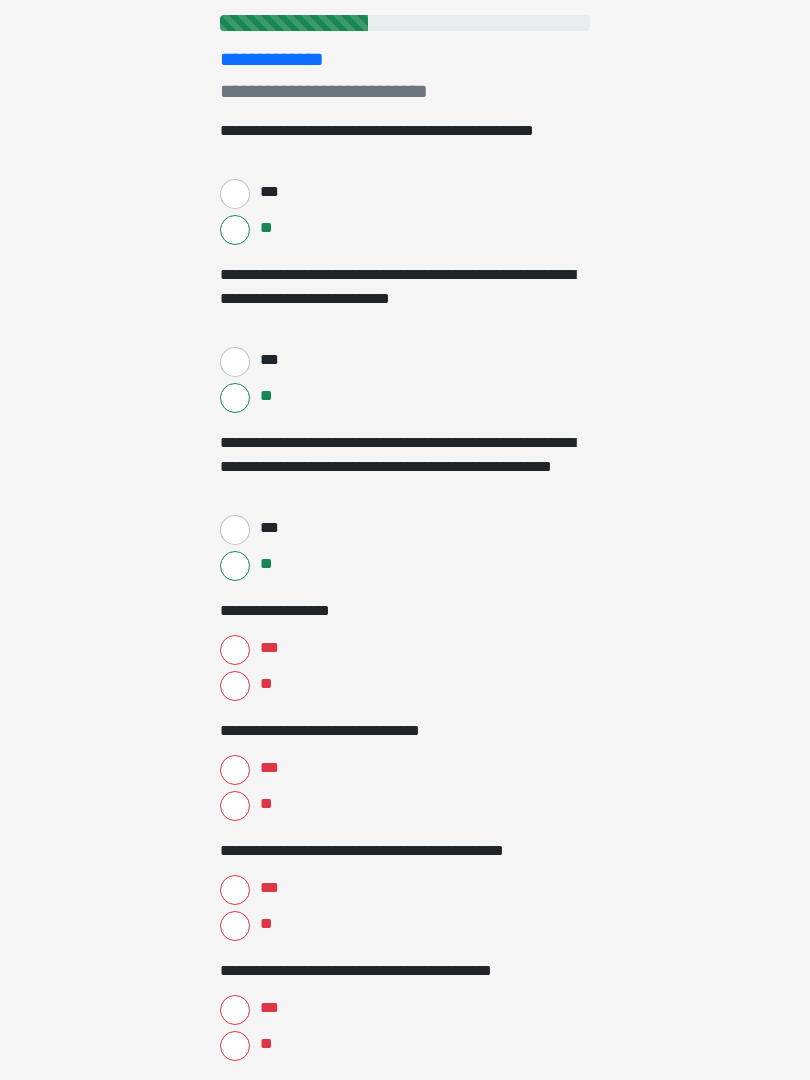 click on "***" at bounding box center [235, 650] 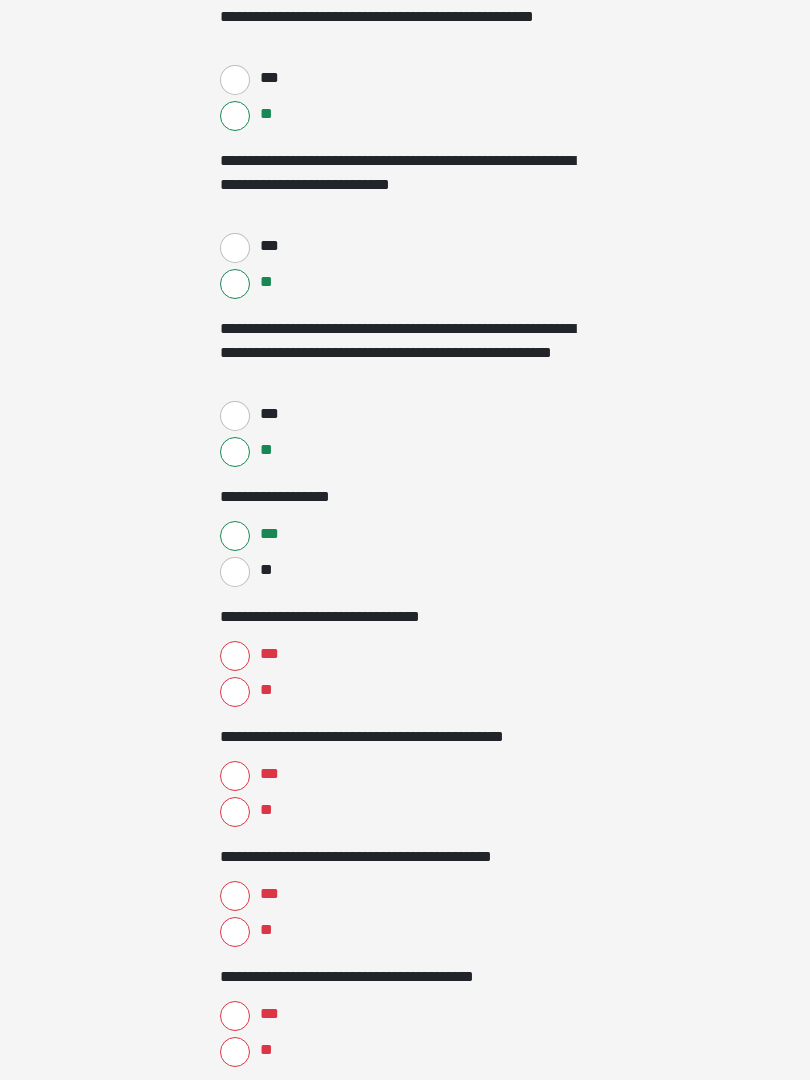 scroll, scrollTop: 350, scrollLeft: 0, axis: vertical 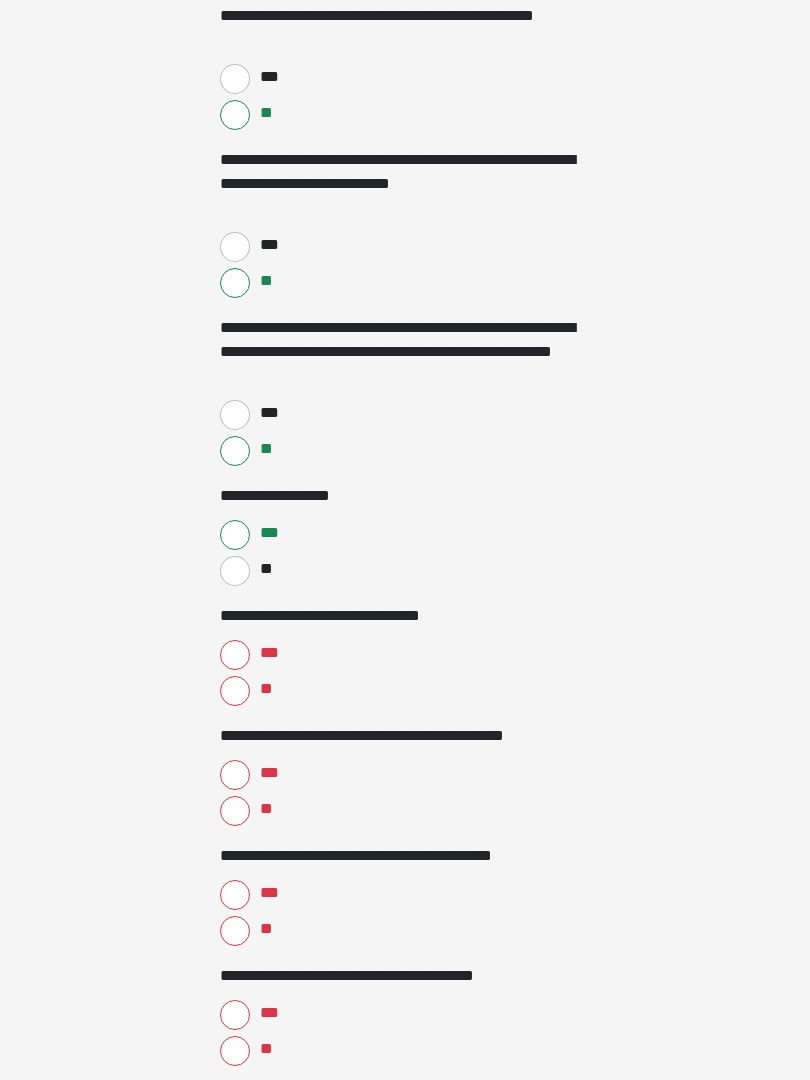 click on "**" at bounding box center [235, 691] 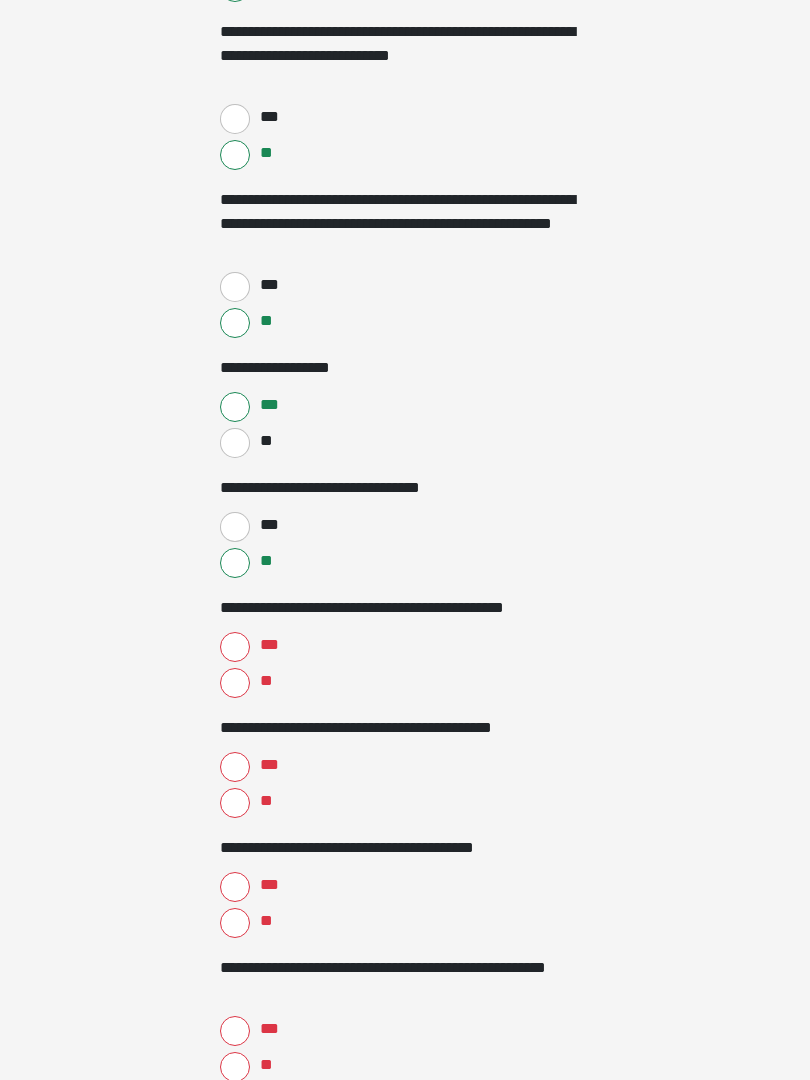 scroll, scrollTop: 482, scrollLeft: 0, axis: vertical 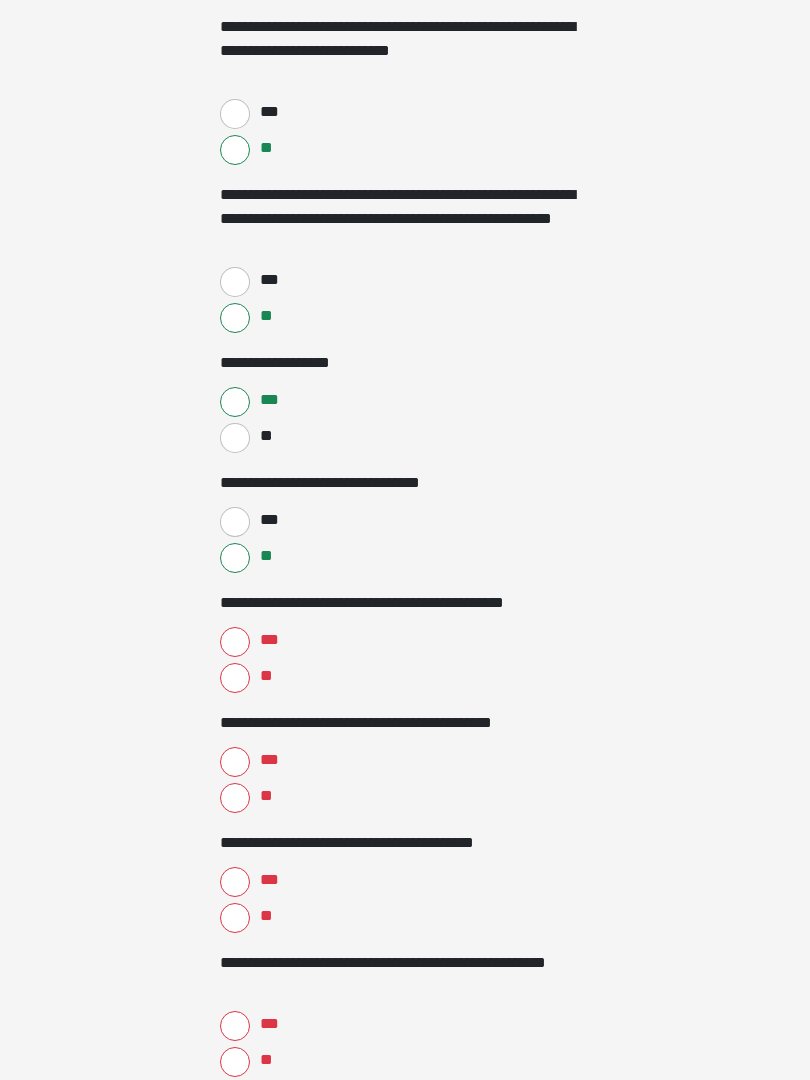 click on "***" at bounding box center (235, 643) 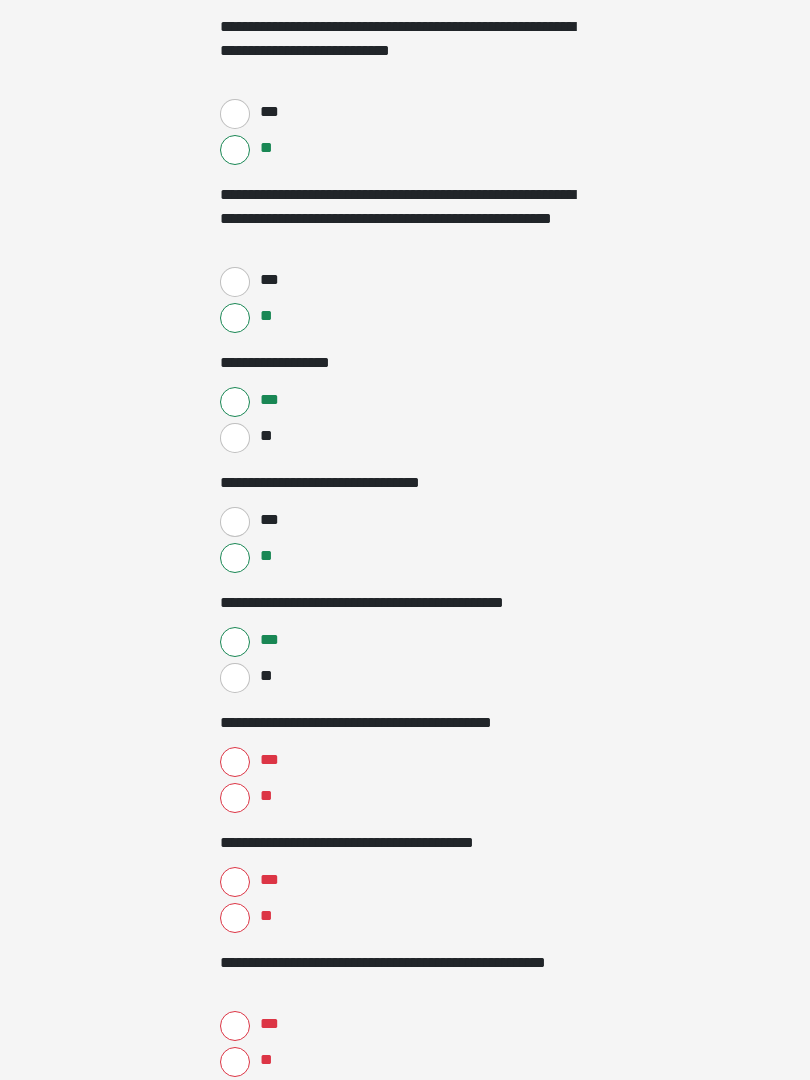 scroll, scrollTop: 483, scrollLeft: 0, axis: vertical 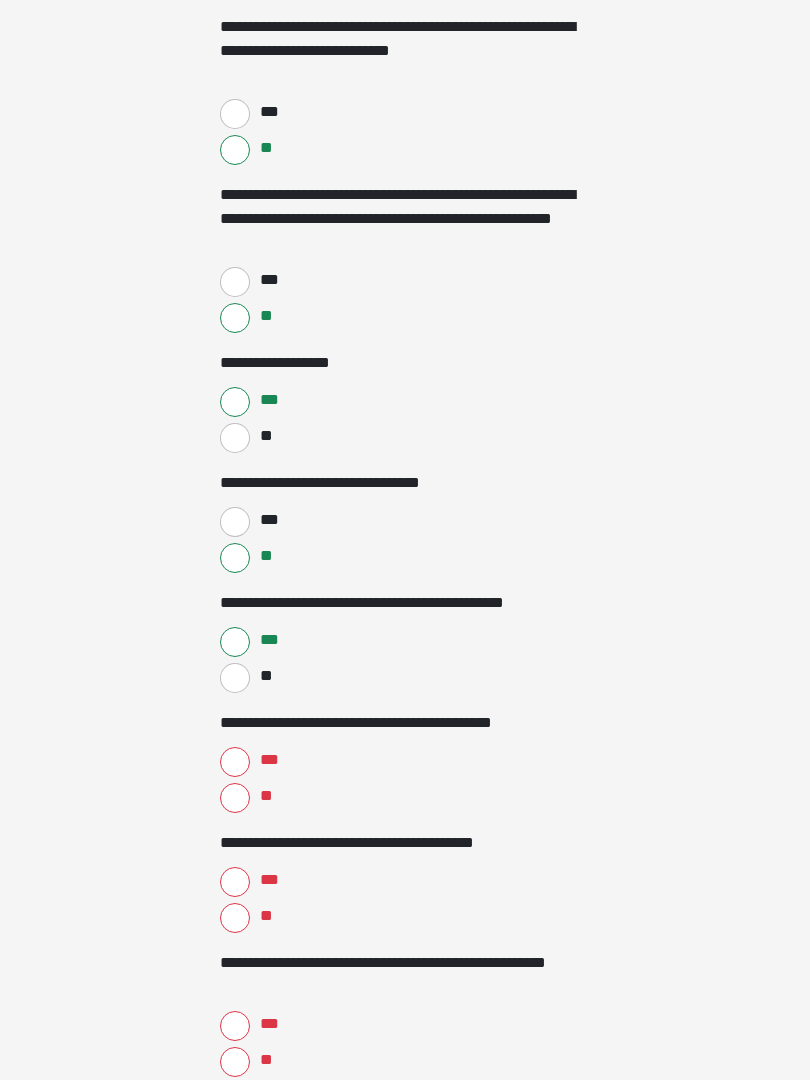 click on "***" at bounding box center (235, 762) 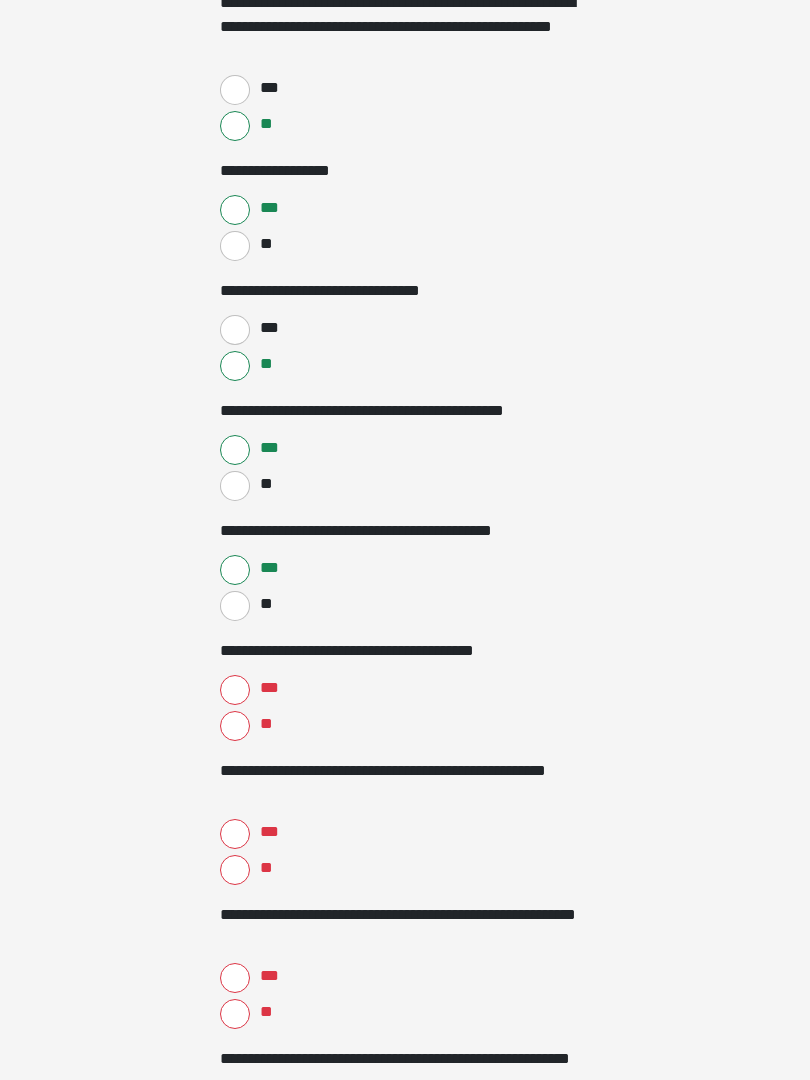 scroll, scrollTop: 675, scrollLeft: 0, axis: vertical 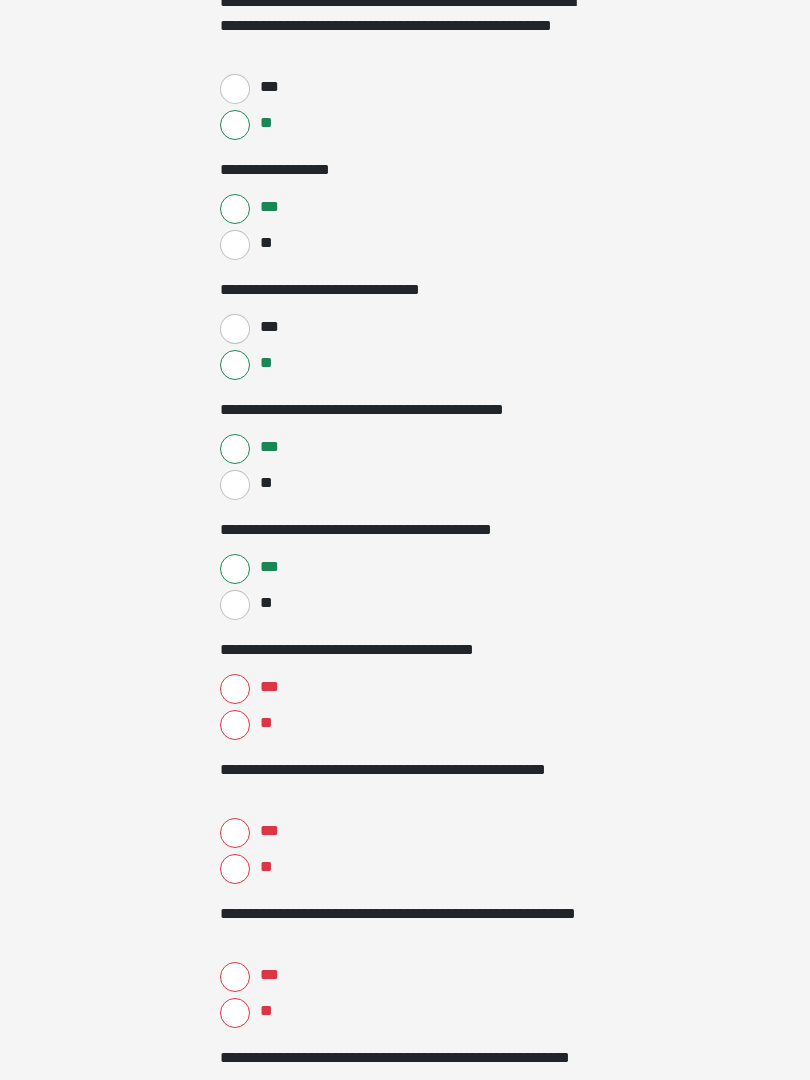 click on "**" at bounding box center (235, 726) 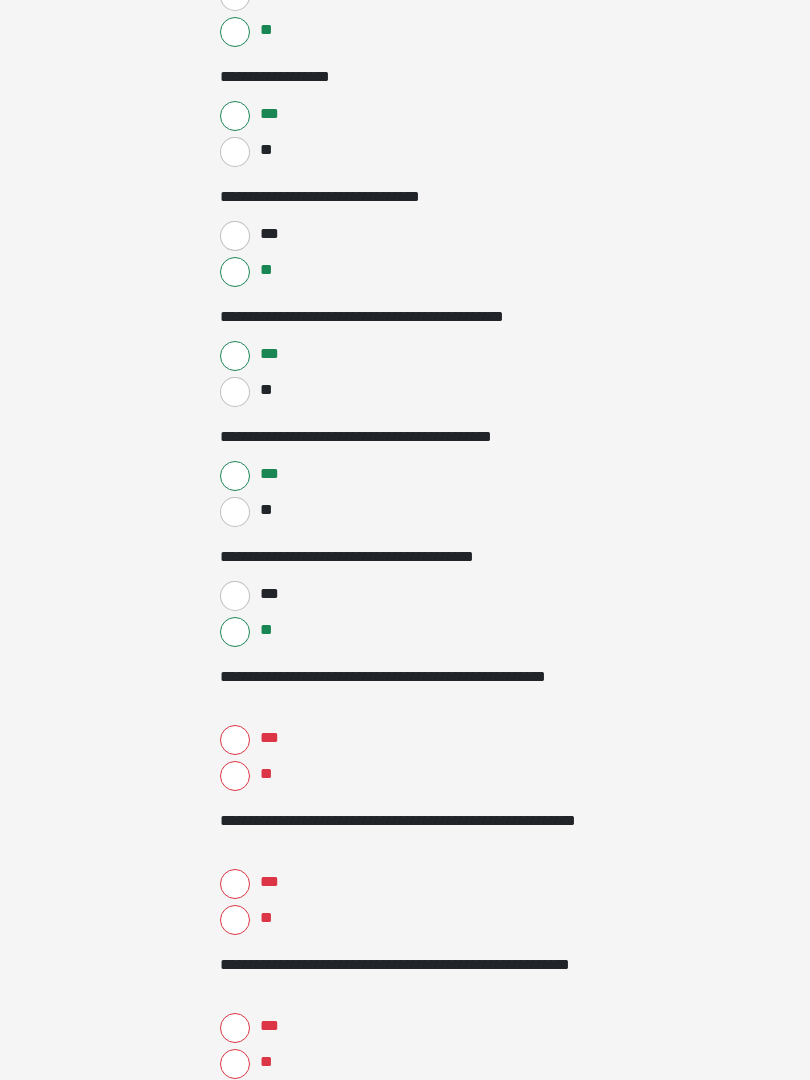 scroll, scrollTop: 776, scrollLeft: 0, axis: vertical 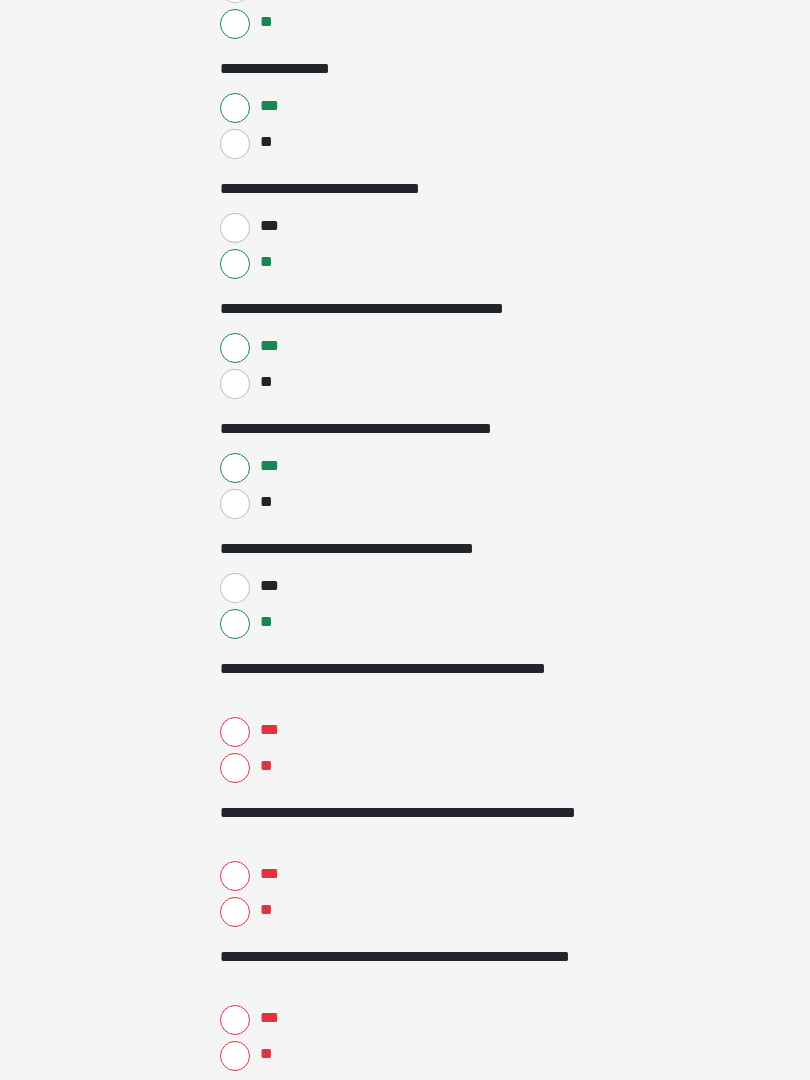 click on "**" at bounding box center (235, 768) 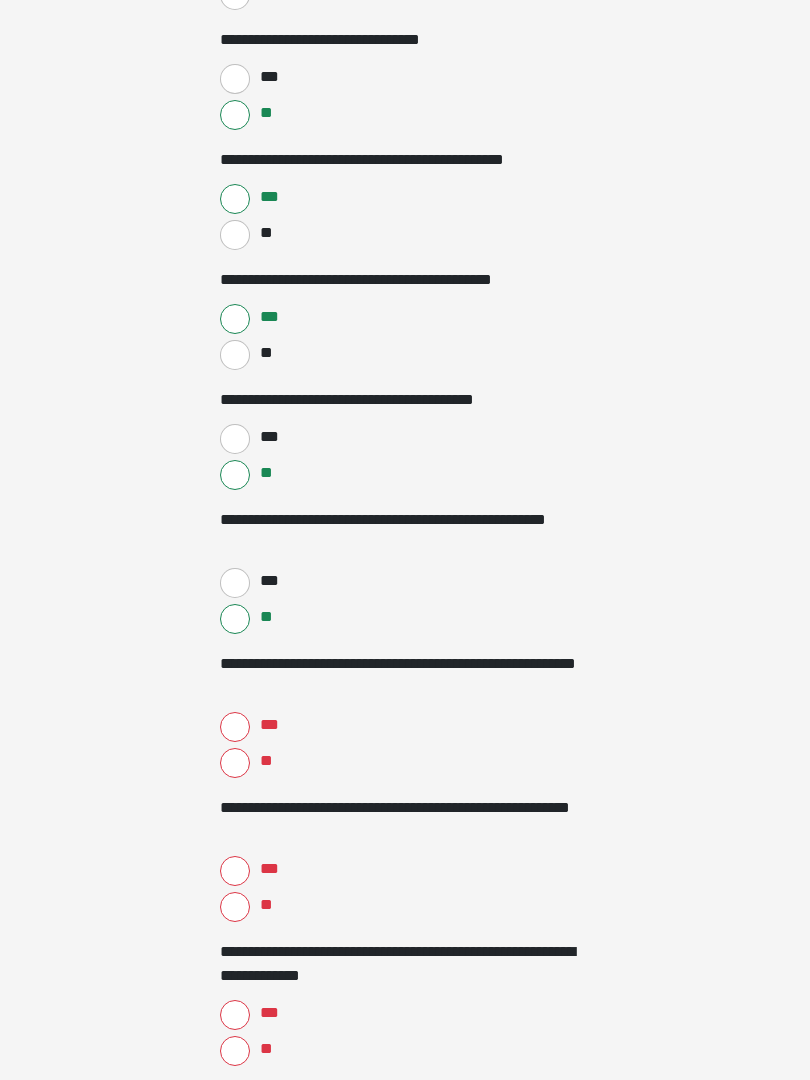 scroll, scrollTop: 943, scrollLeft: 0, axis: vertical 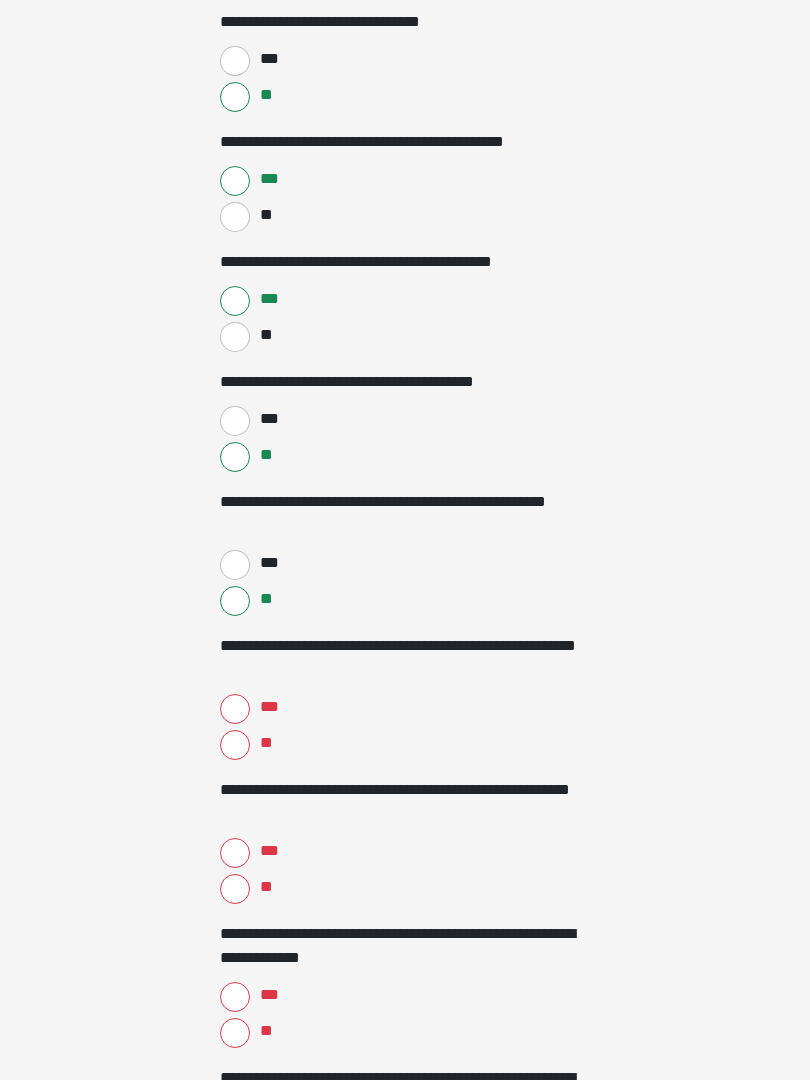 click on "**" at bounding box center [235, 746] 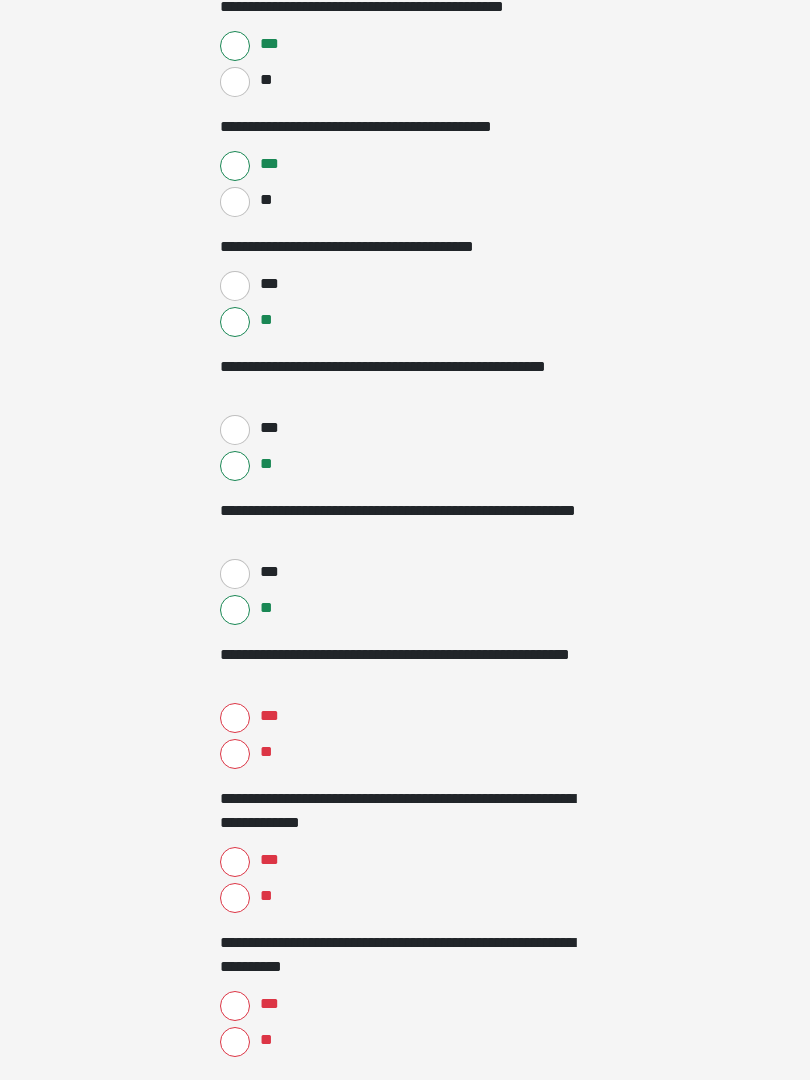 scroll, scrollTop: 1092, scrollLeft: 0, axis: vertical 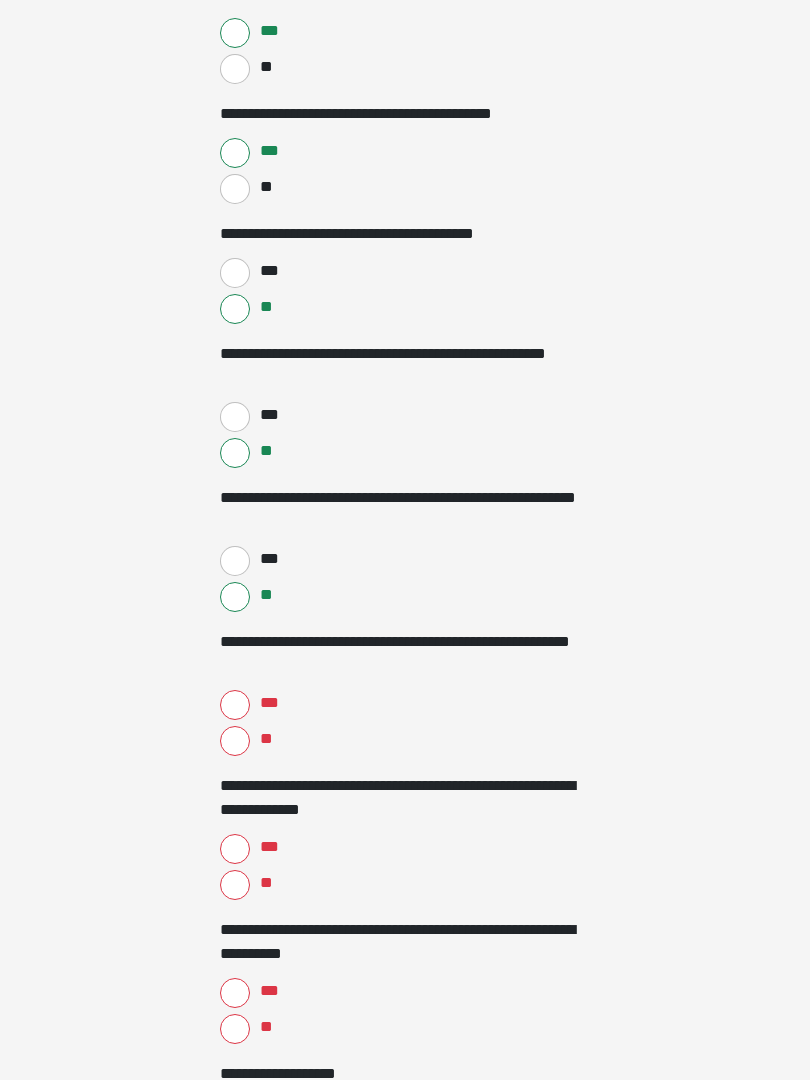 click on "***" at bounding box center [235, 705] 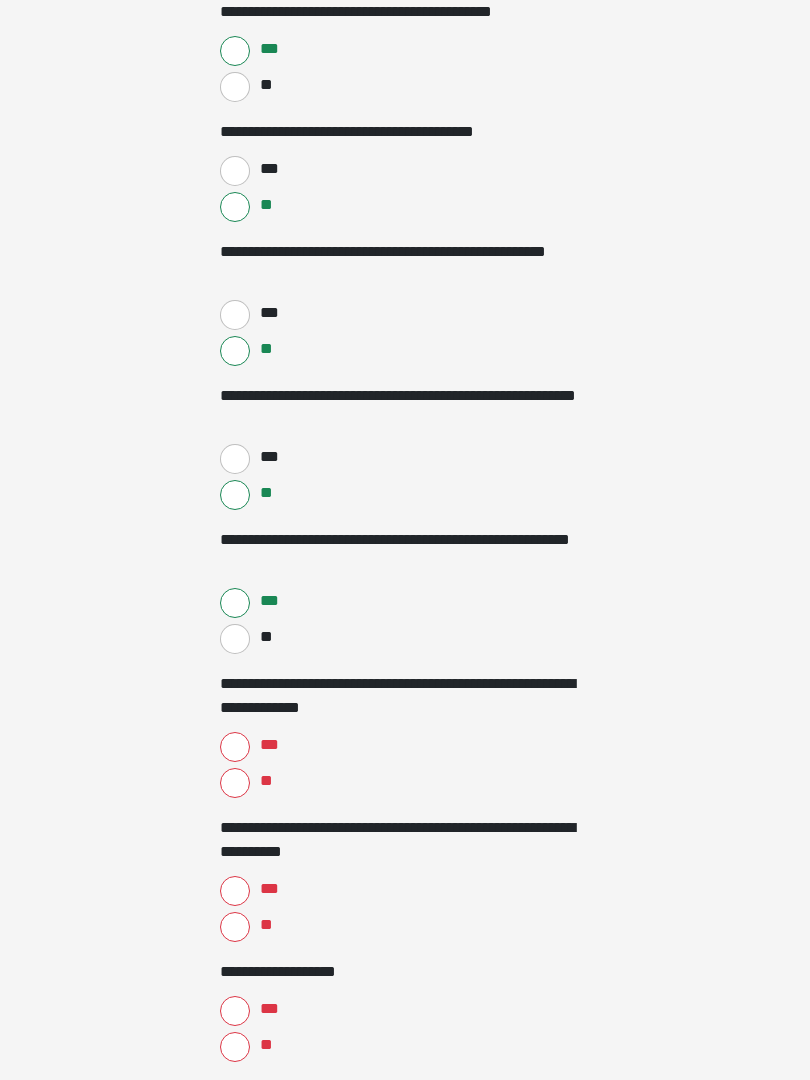 scroll, scrollTop: 1199, scrollLeft: 0, axis: vertical 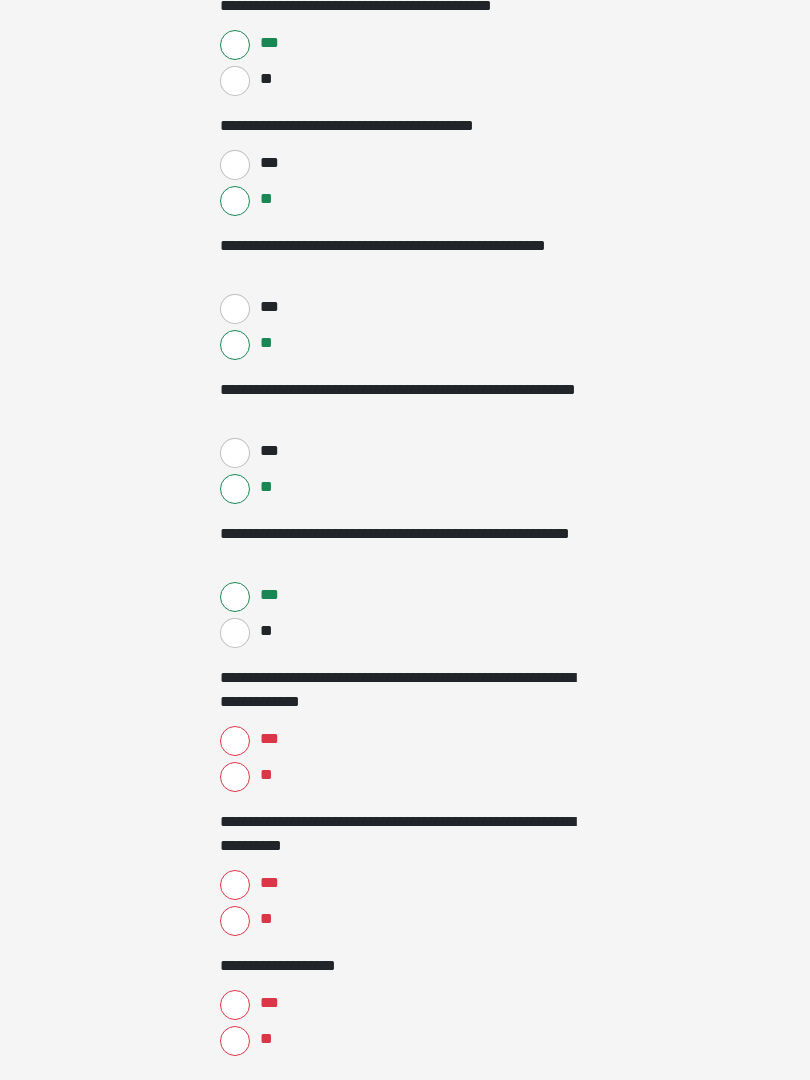 click on "**" at bounding box center (235, 778) 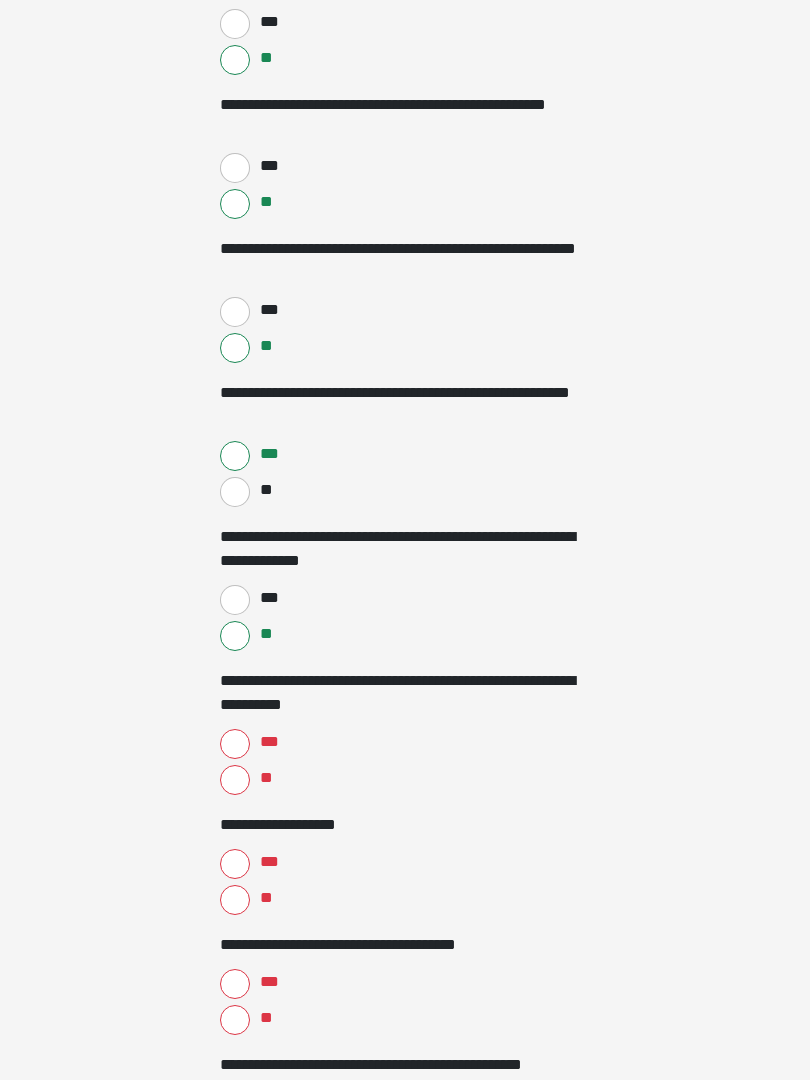 scroll, scrollTop: 1343, scrollLeft: 0, axis: vertical 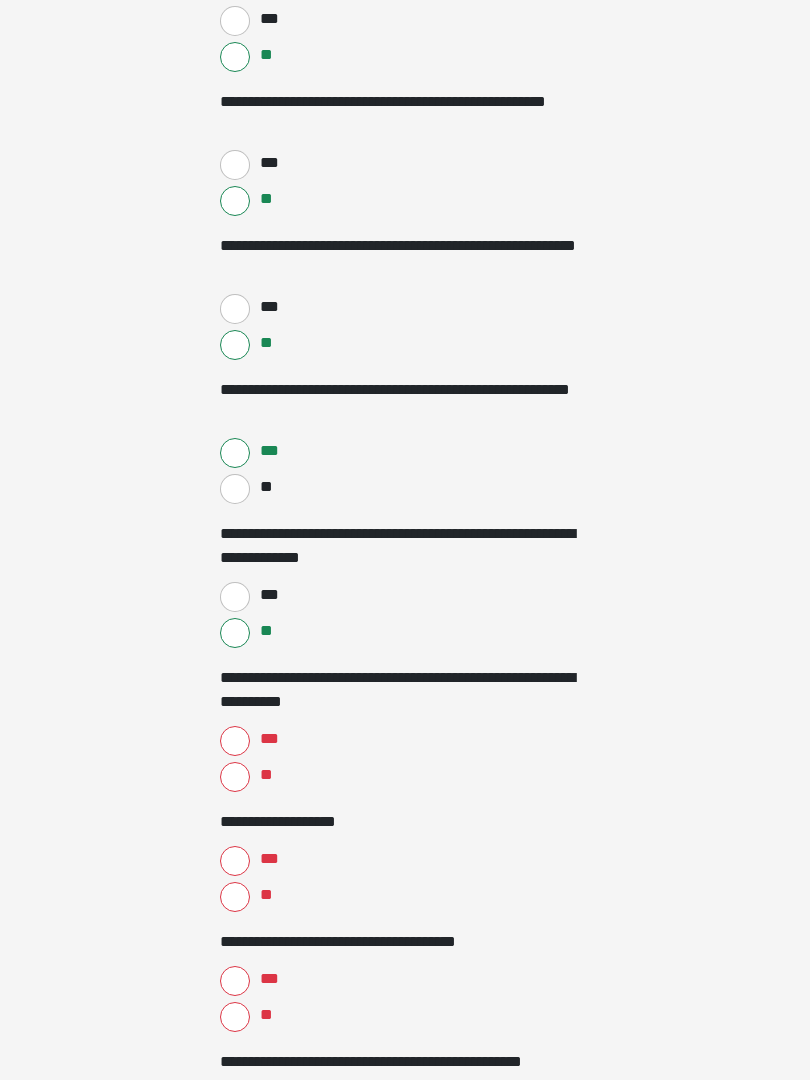click on "**" at bounding box center (235, 778) 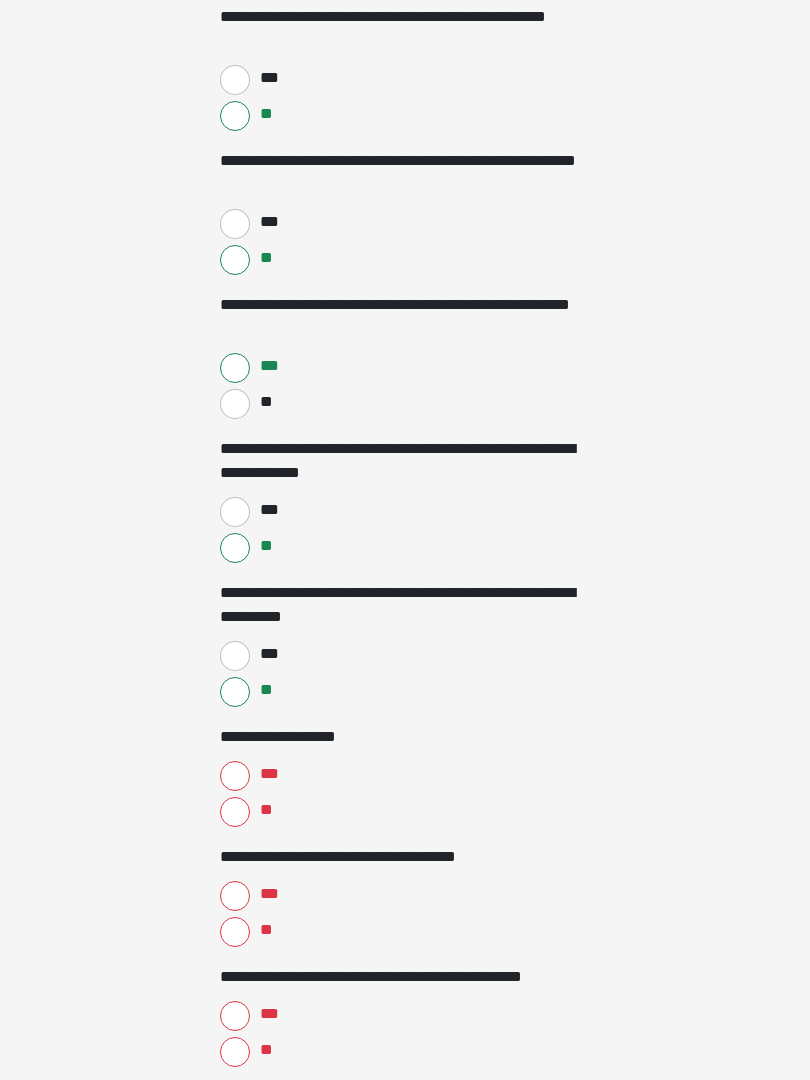 scroll, scrollTop: 1458, scrollLeft: 0, axis: vertical 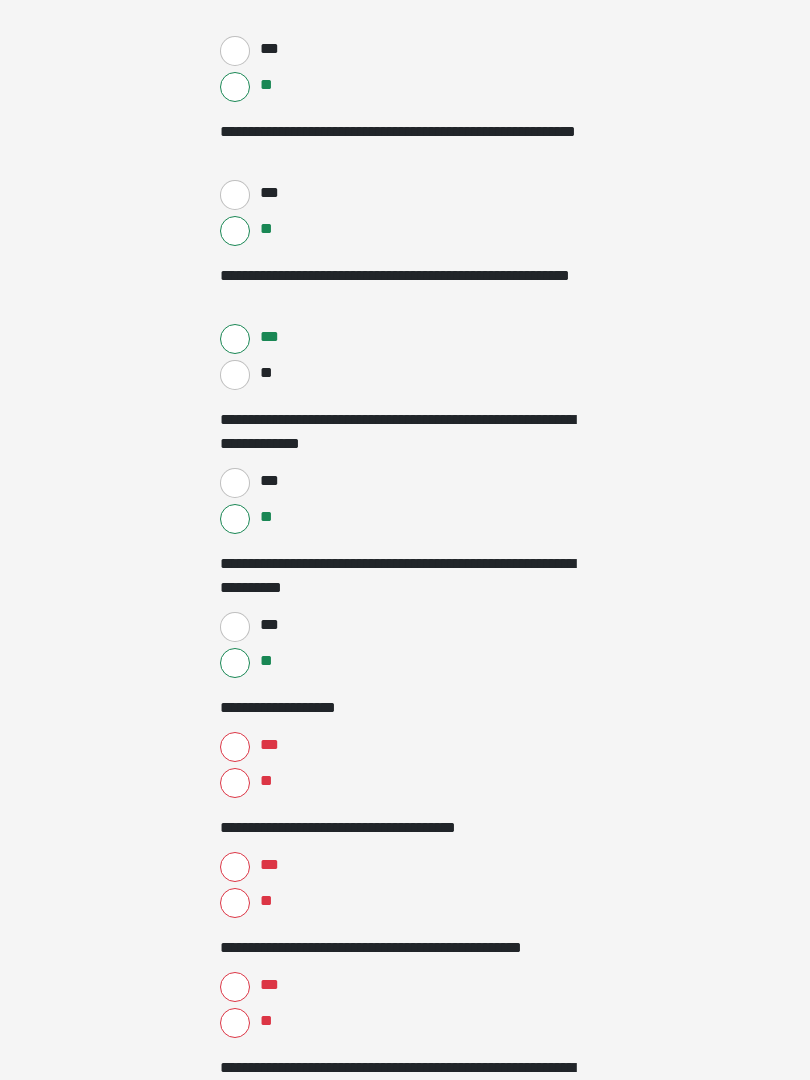 click on "**" at bounding box center [235, 783] 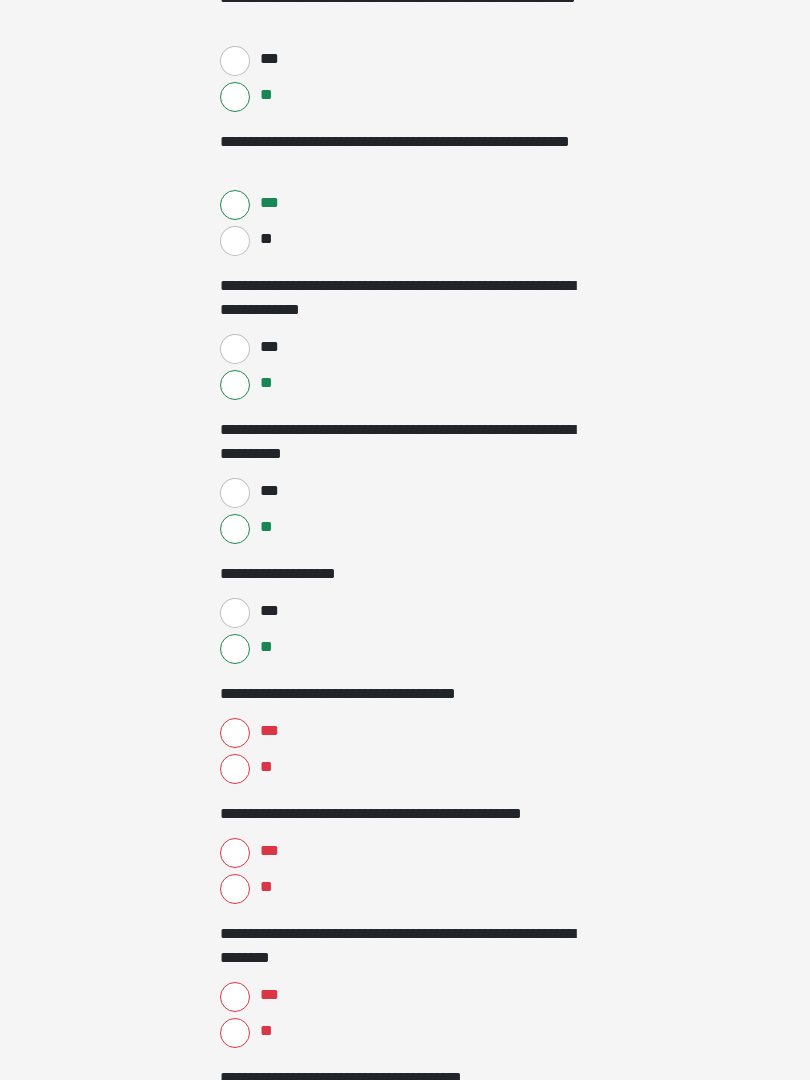 click on "**" at bounding box center [235, 770] 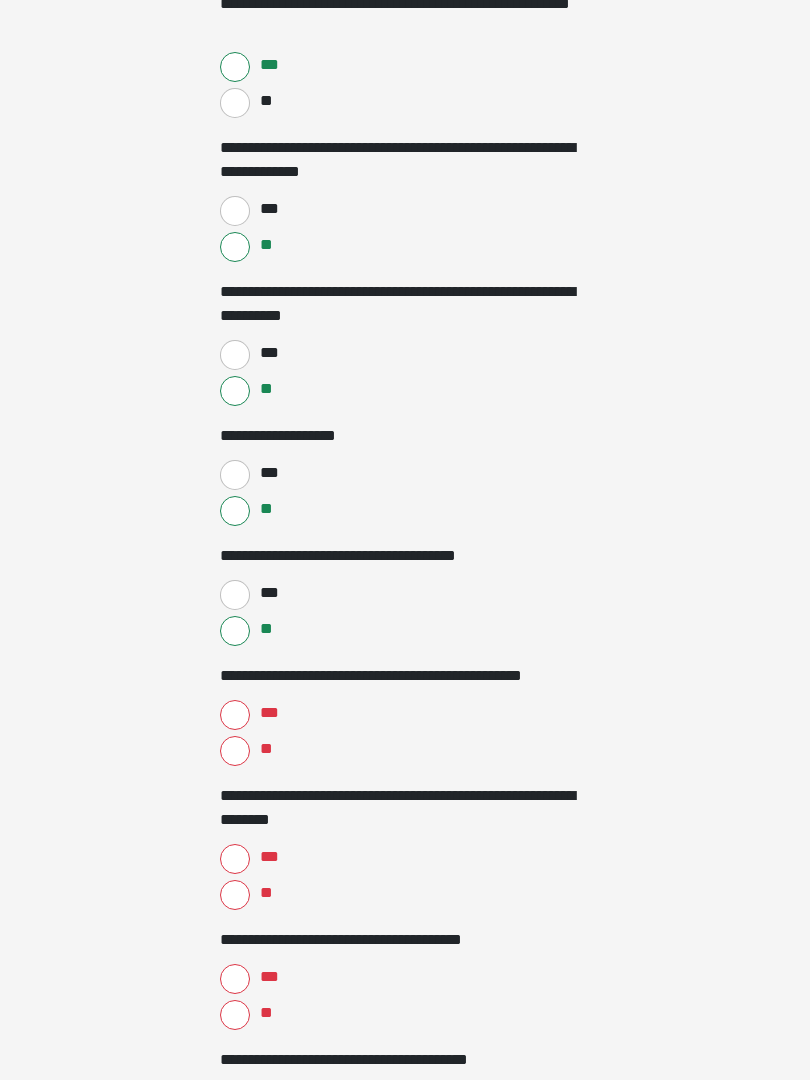 scroll, scrollTop: 1730, scrollLeft: 0, axis: vertical 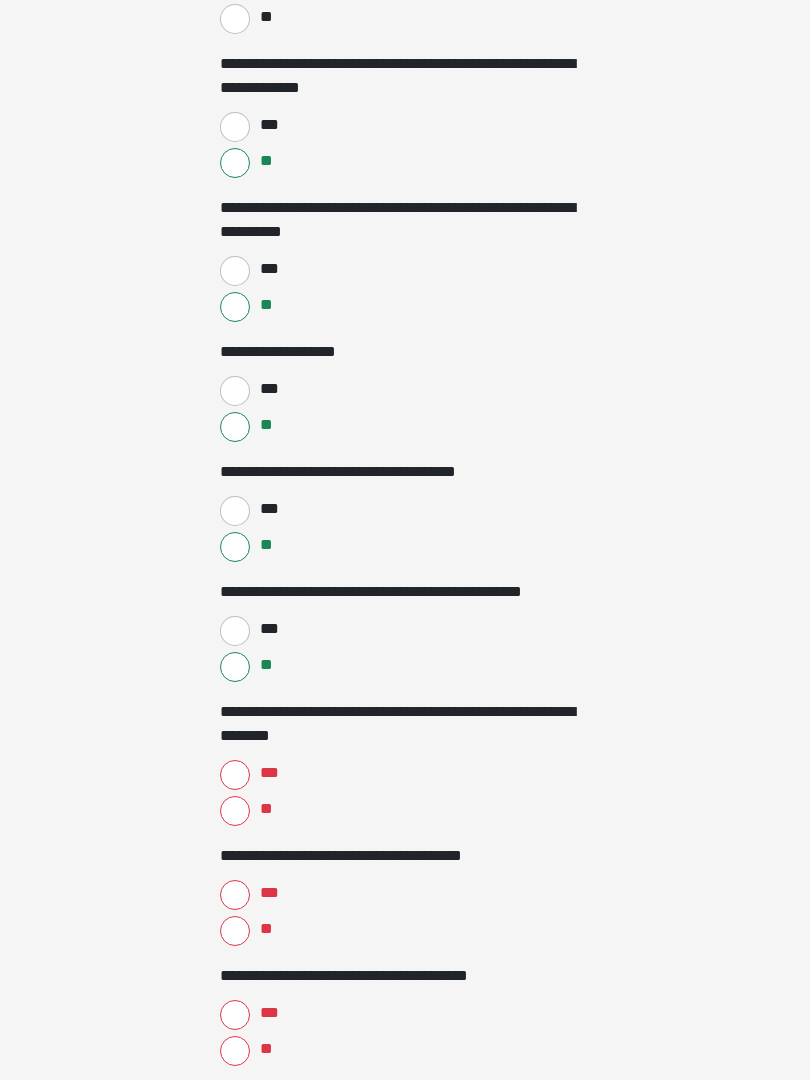 click on "***" at bounding box center (235, 776) 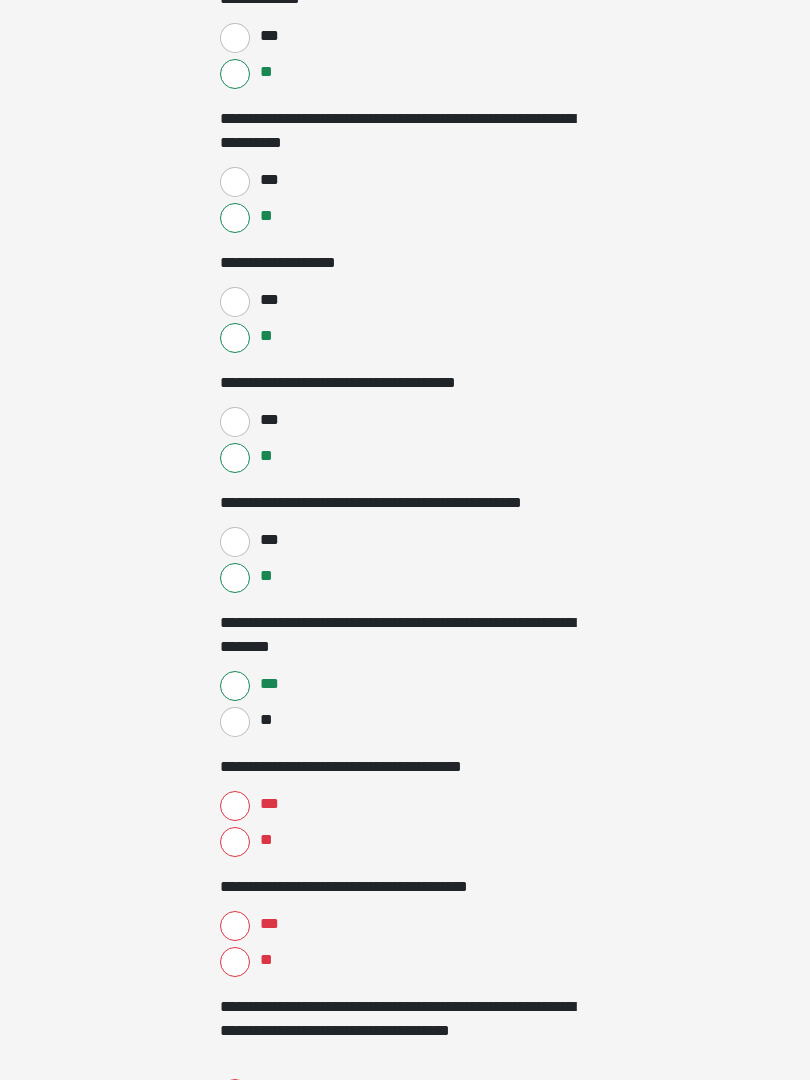 scroll, scrollTop: 1903, scrollLeft: 0, axis: vertical 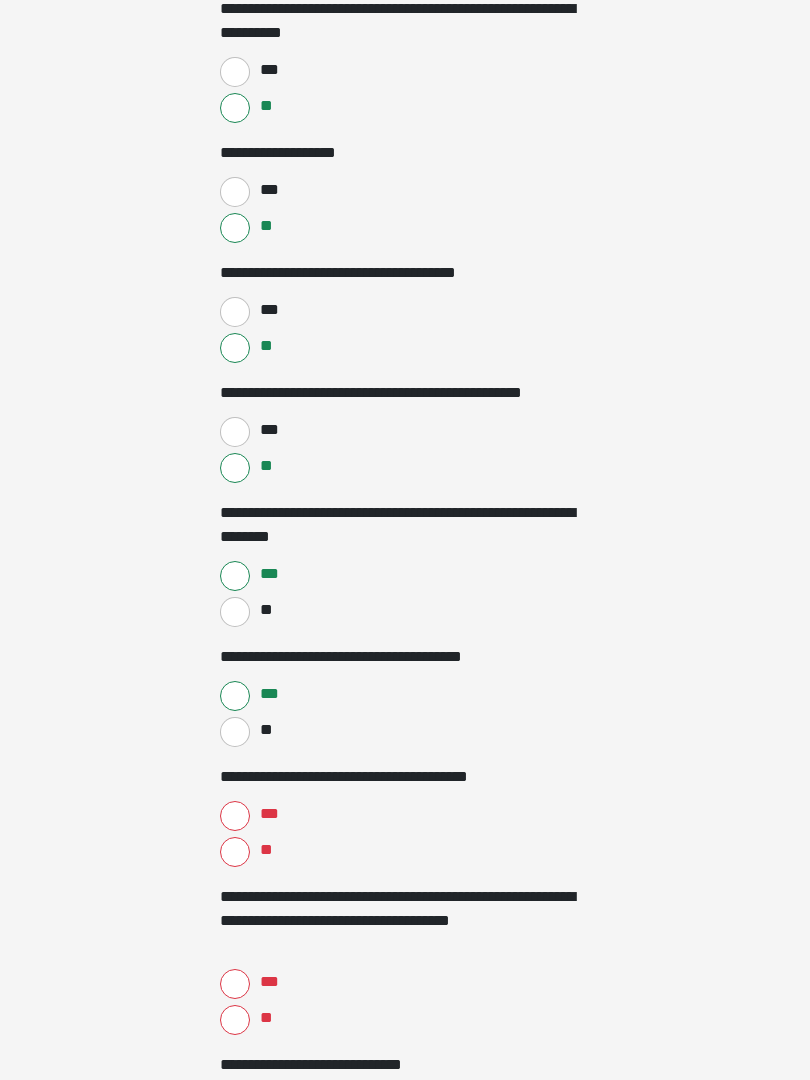 click on "**" at bounding box center (235, 852) 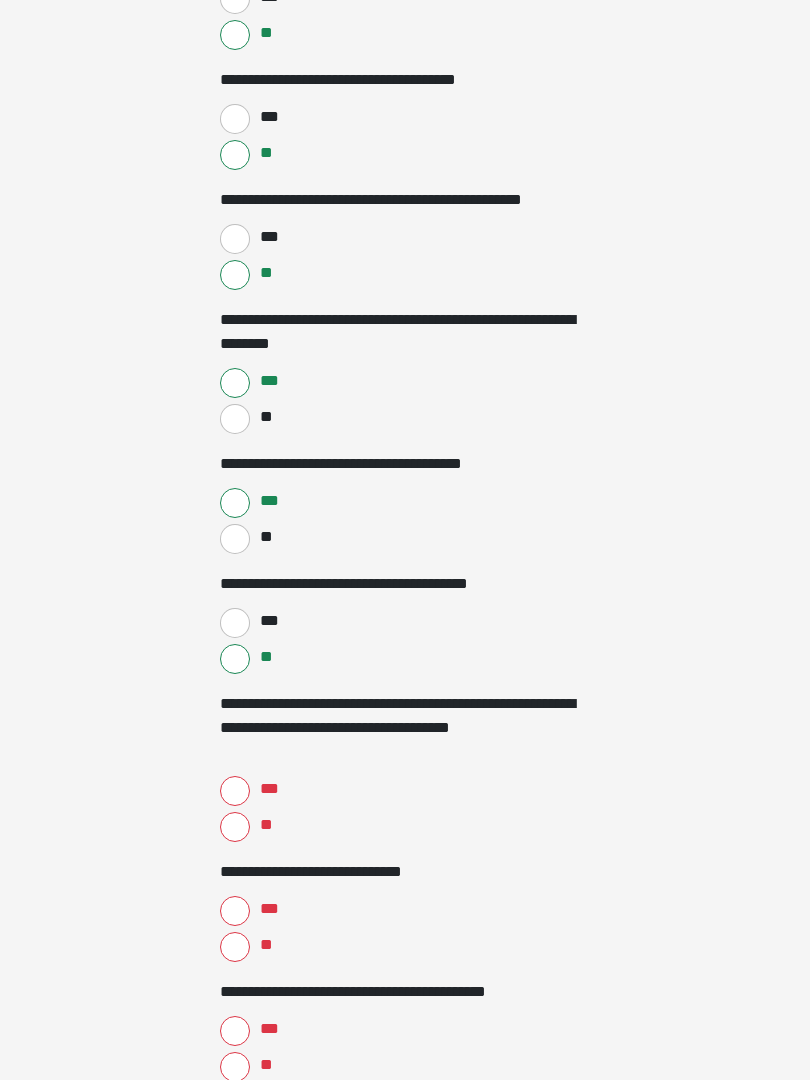 scroll, scrollTop: 2202, scrollLeft: 0, axis: vertical 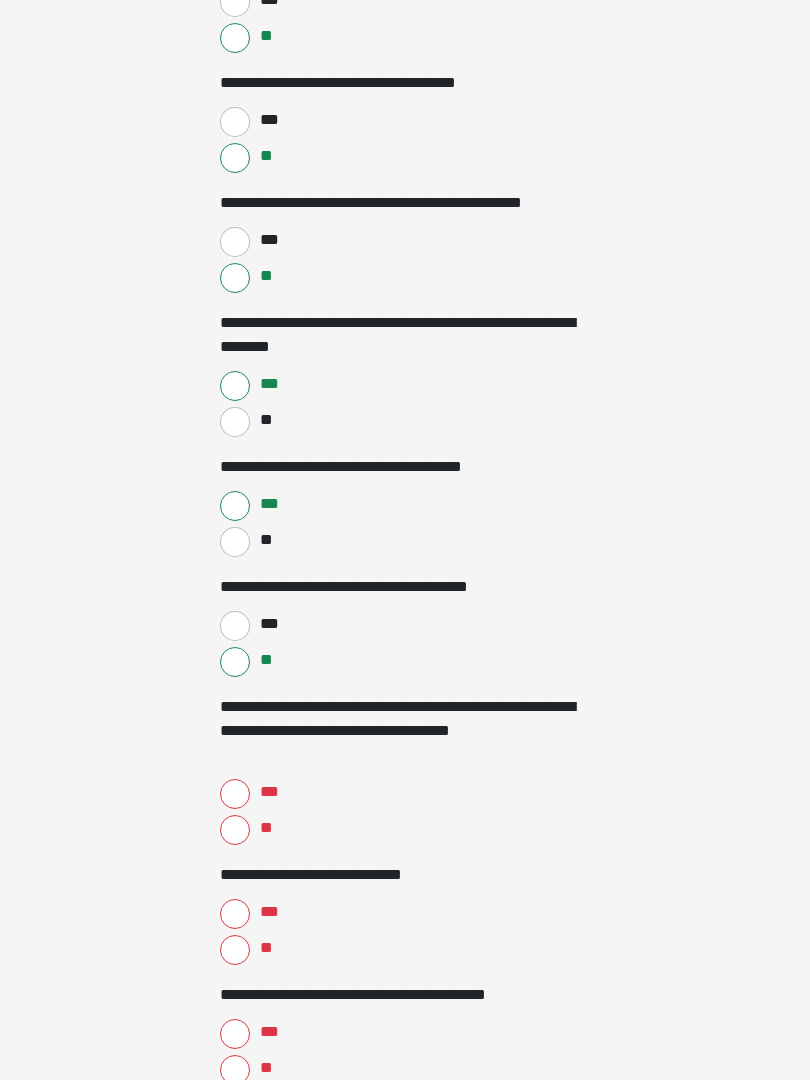 click on "**" at bounding box center (235, 830) 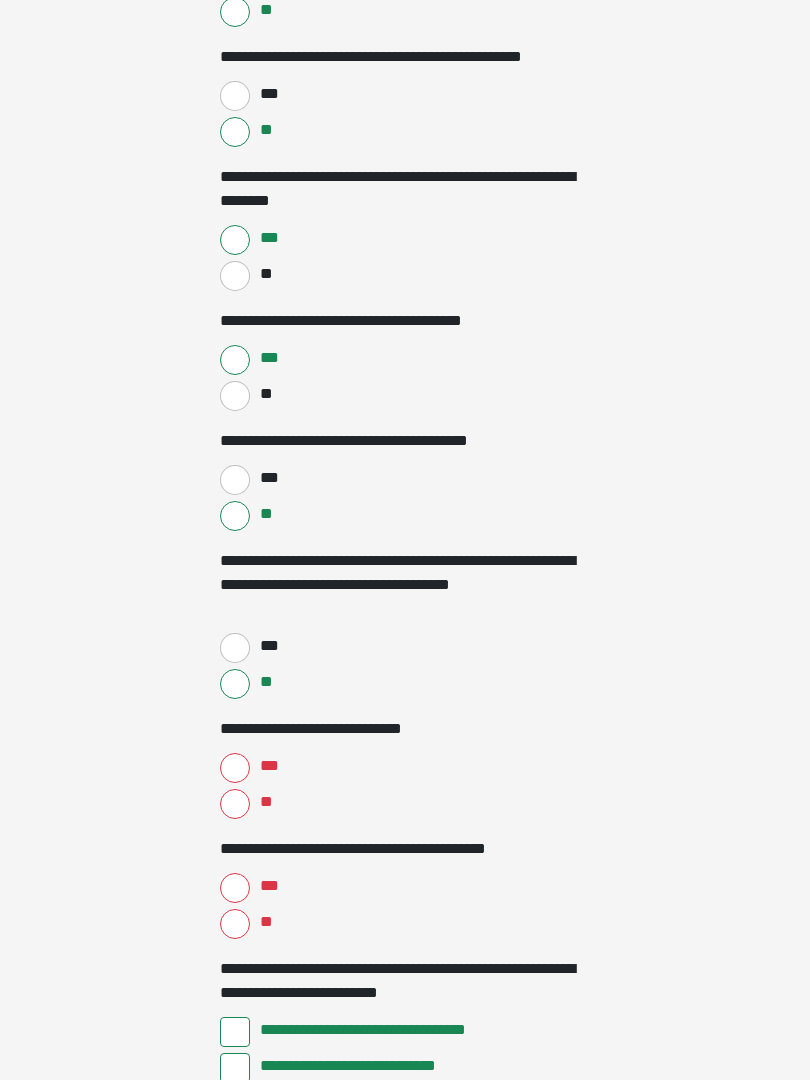 scroll, scrollTop: 2352, scrollLeft: 0, axis: vertical 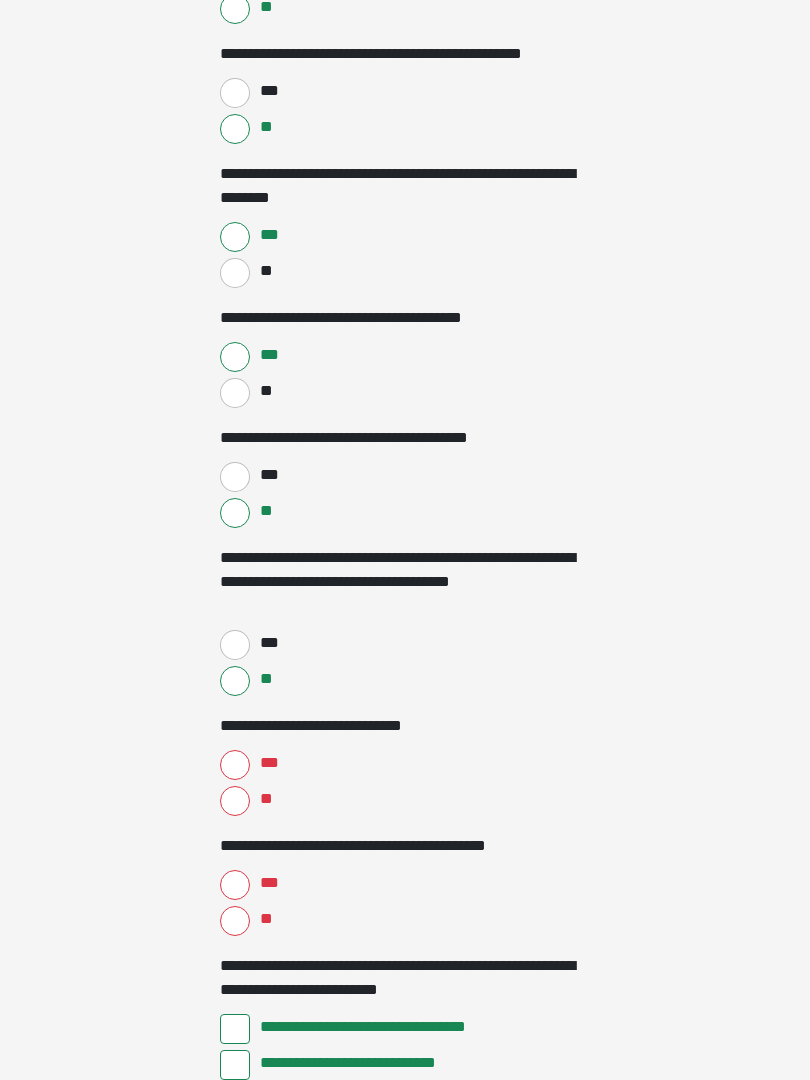 click on "***" at bounding box center [235, 765] 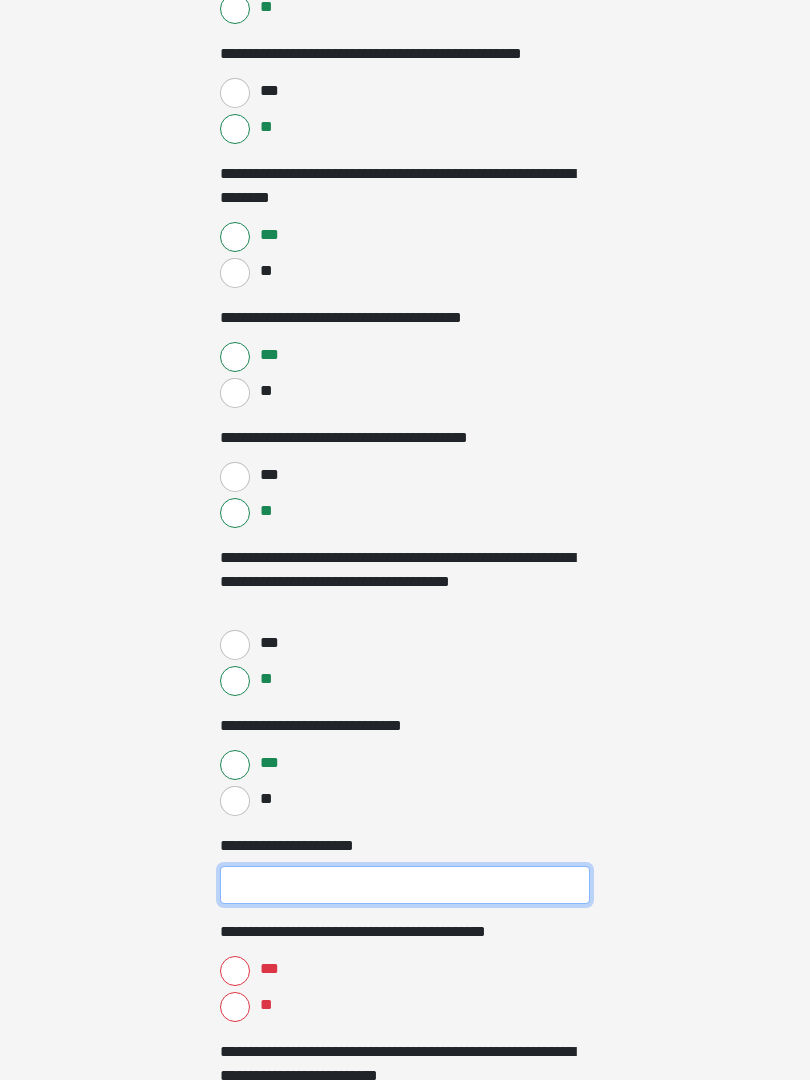 click on "**********" at bounding box center [405, 885] 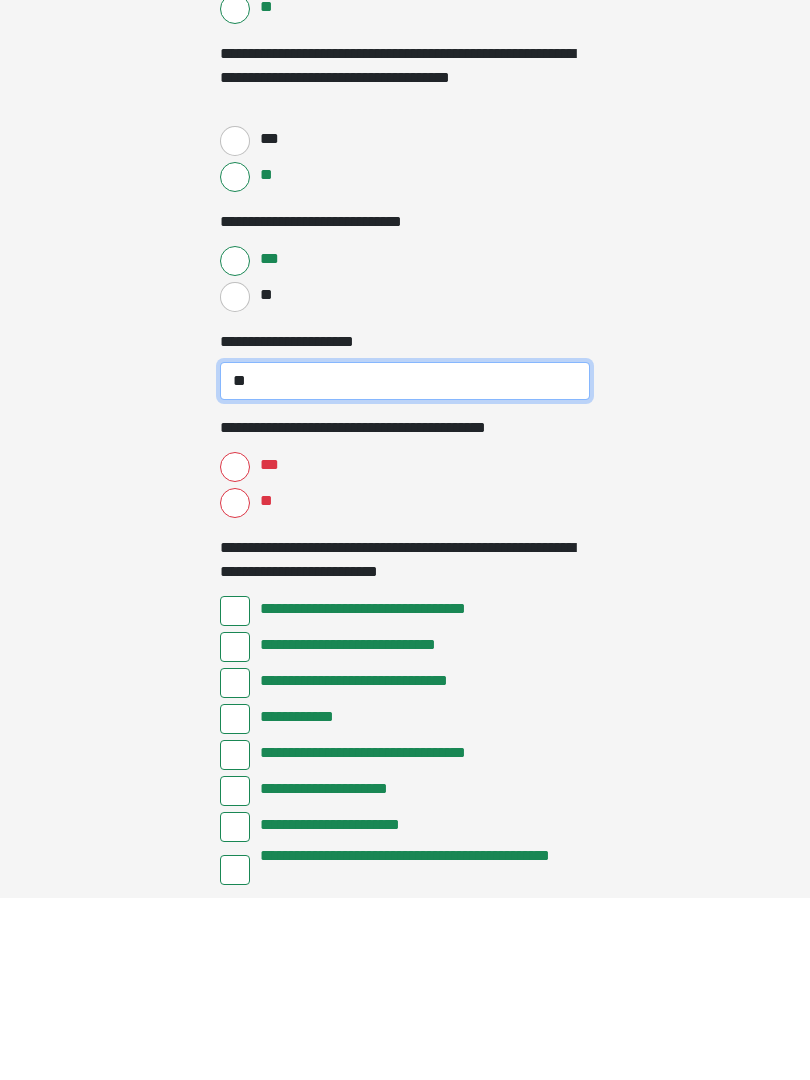 scroll, scrollTop: 2677, scrollLeft: 0, axis: vertical 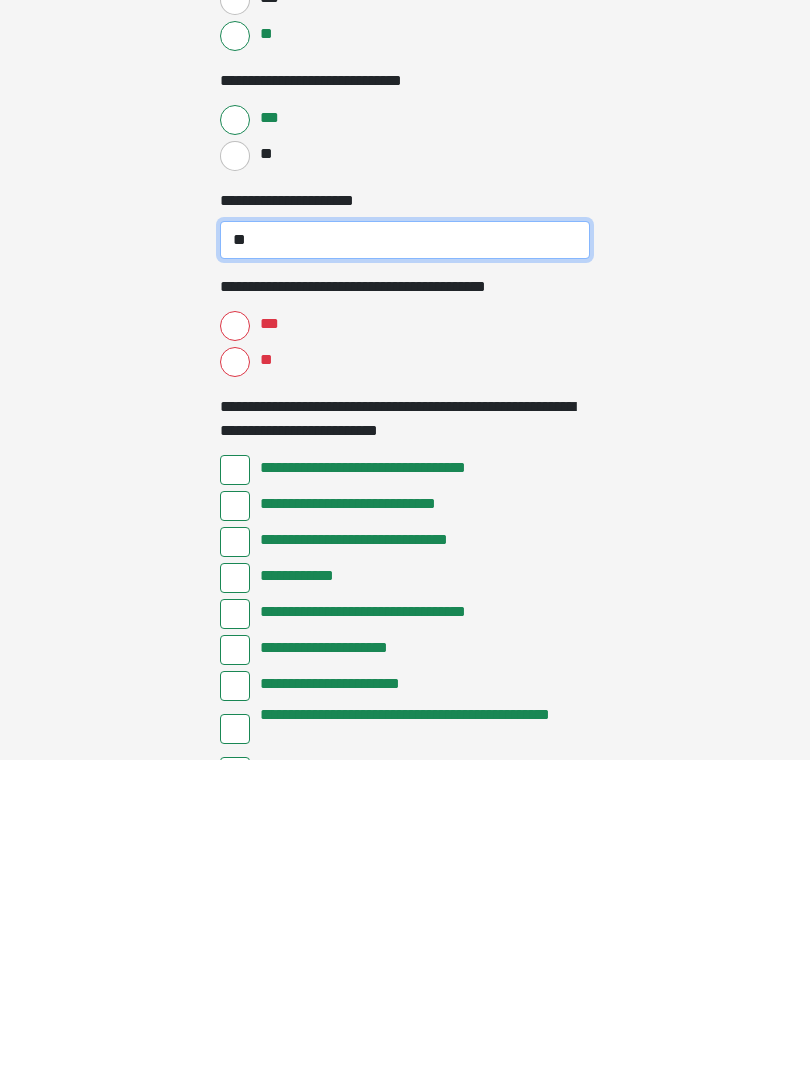 type on "**" 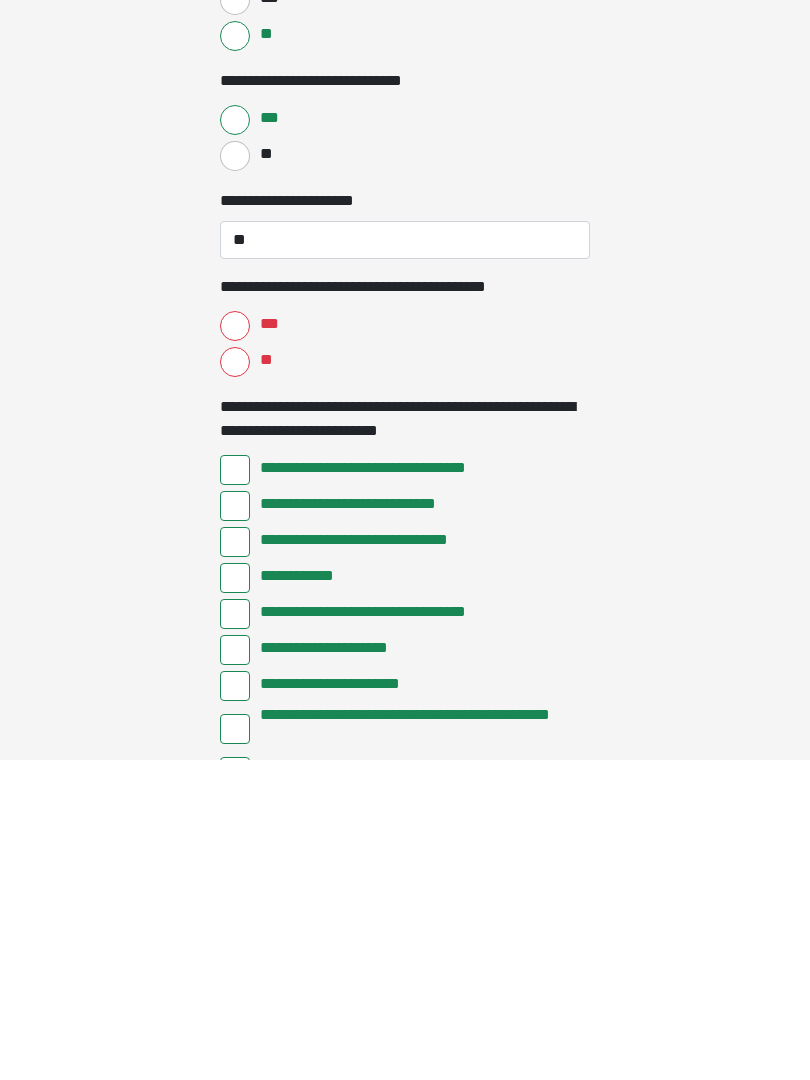 click on "**" at bounding box center (235, 682) 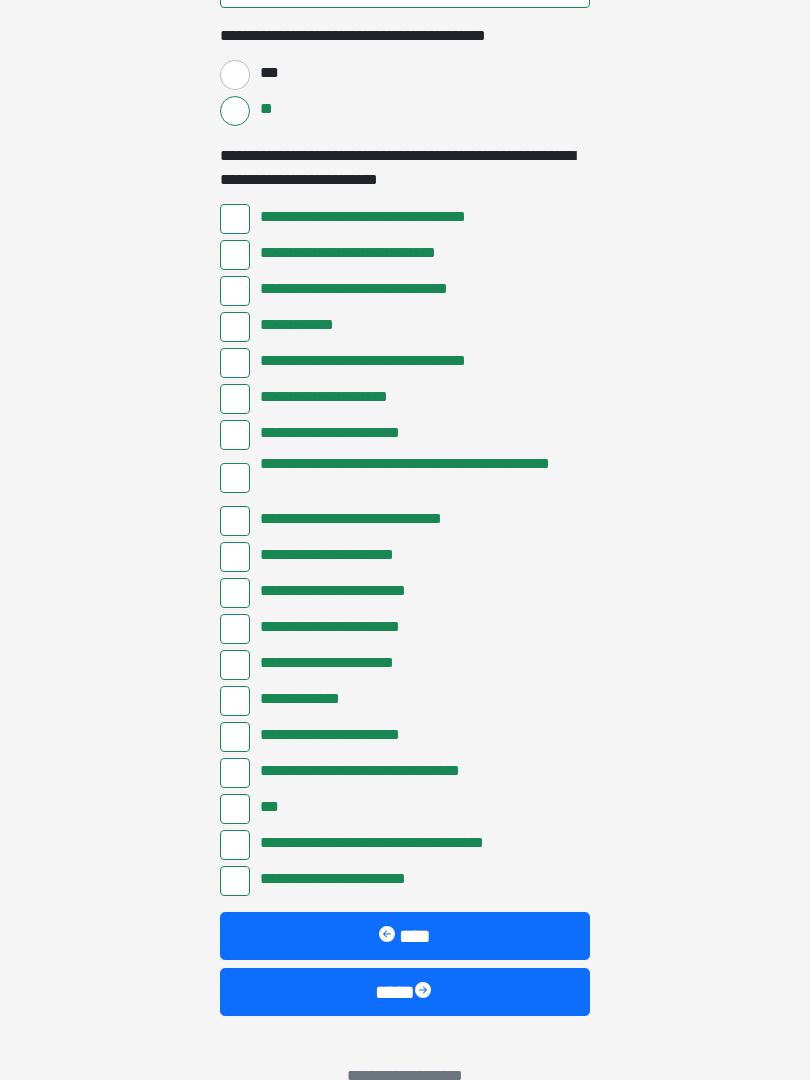 scroll, scrollTop: 3248, scrollLeft: 0, axis: vertical 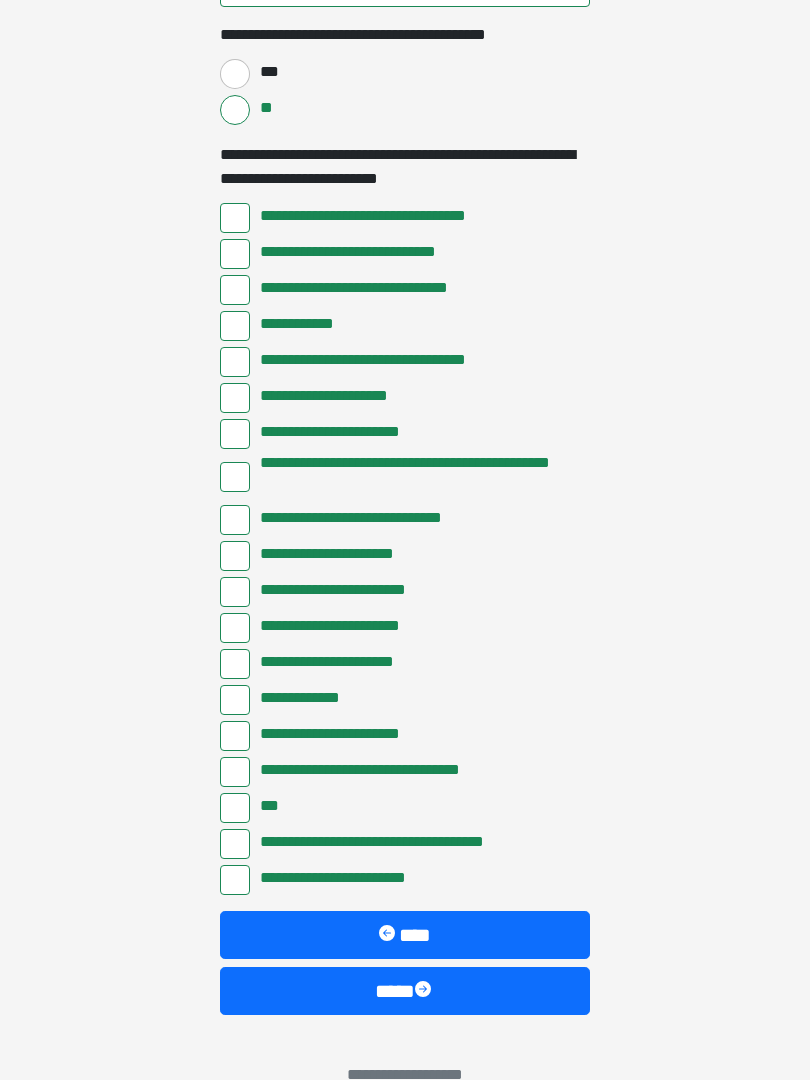 click at bounding box center (425, 992) 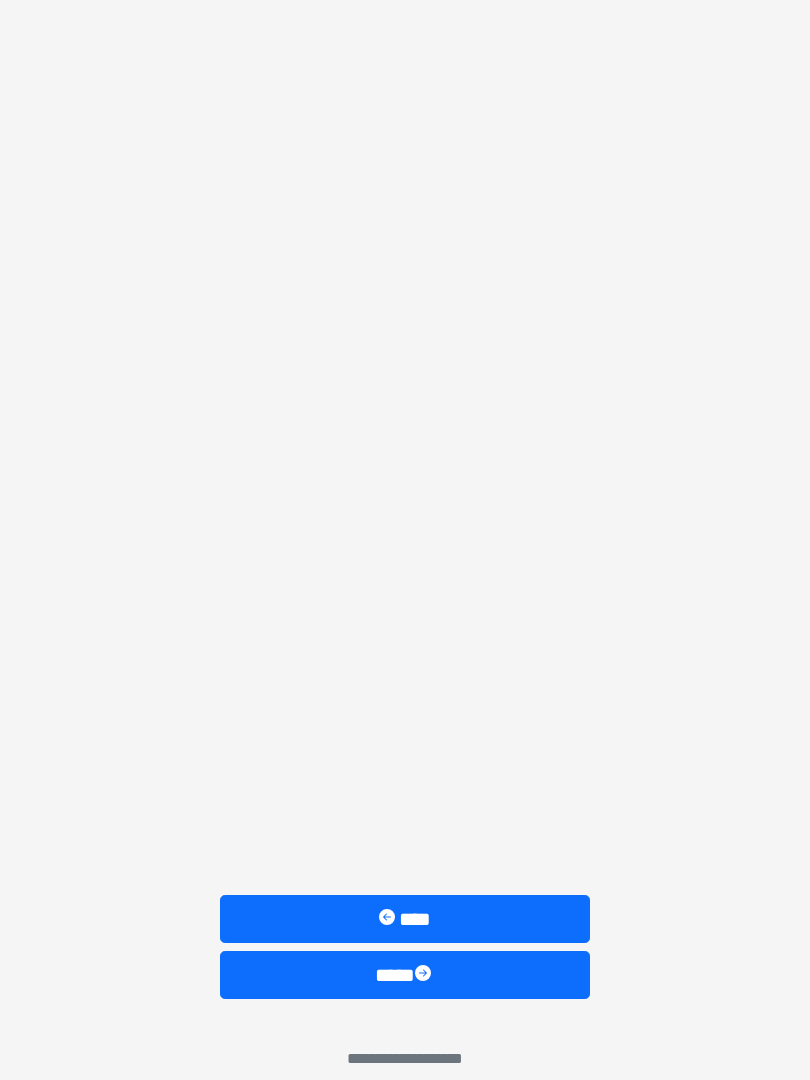 scroll, scrollTop: 0, scrollLeft: 0, axis: both 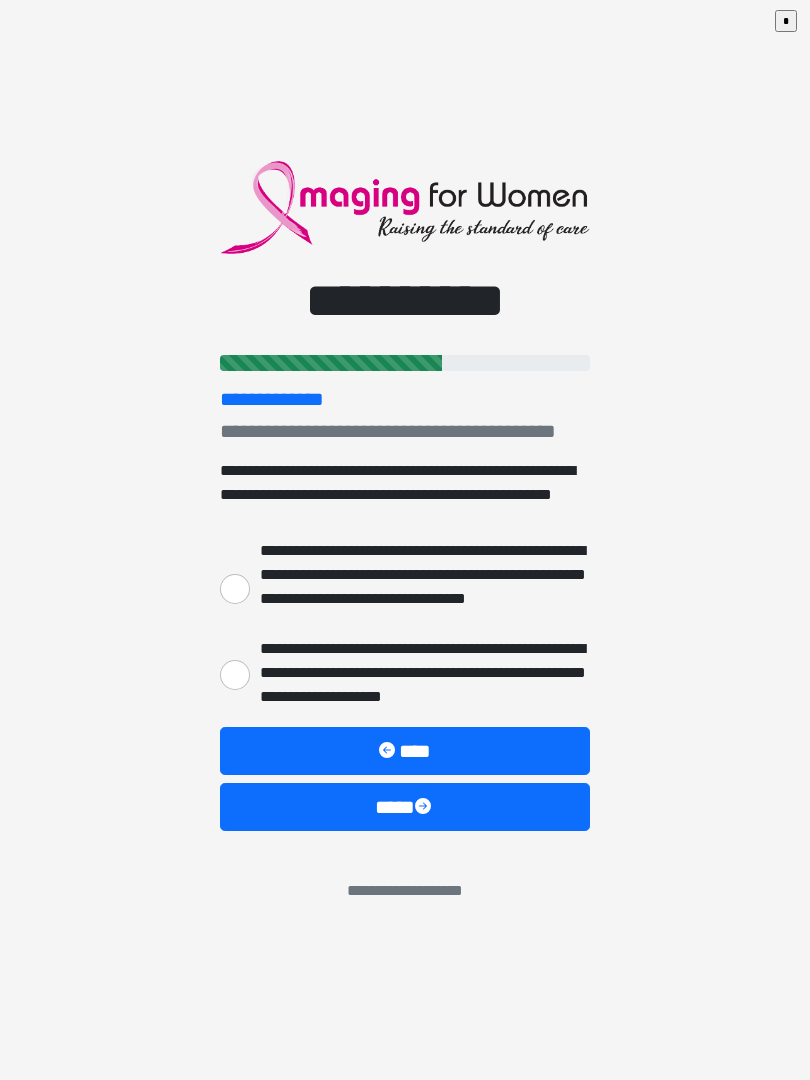 click on "**********" at bounding box center (235, 589) 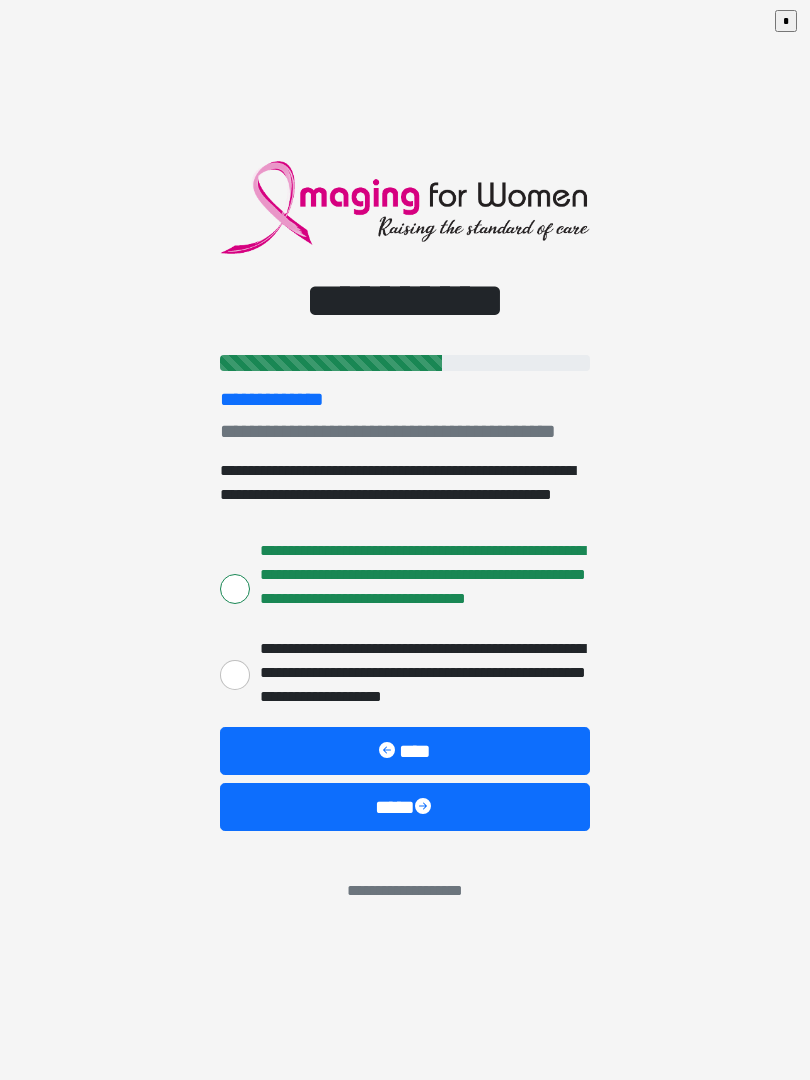 click at bounding box center (425, 808) 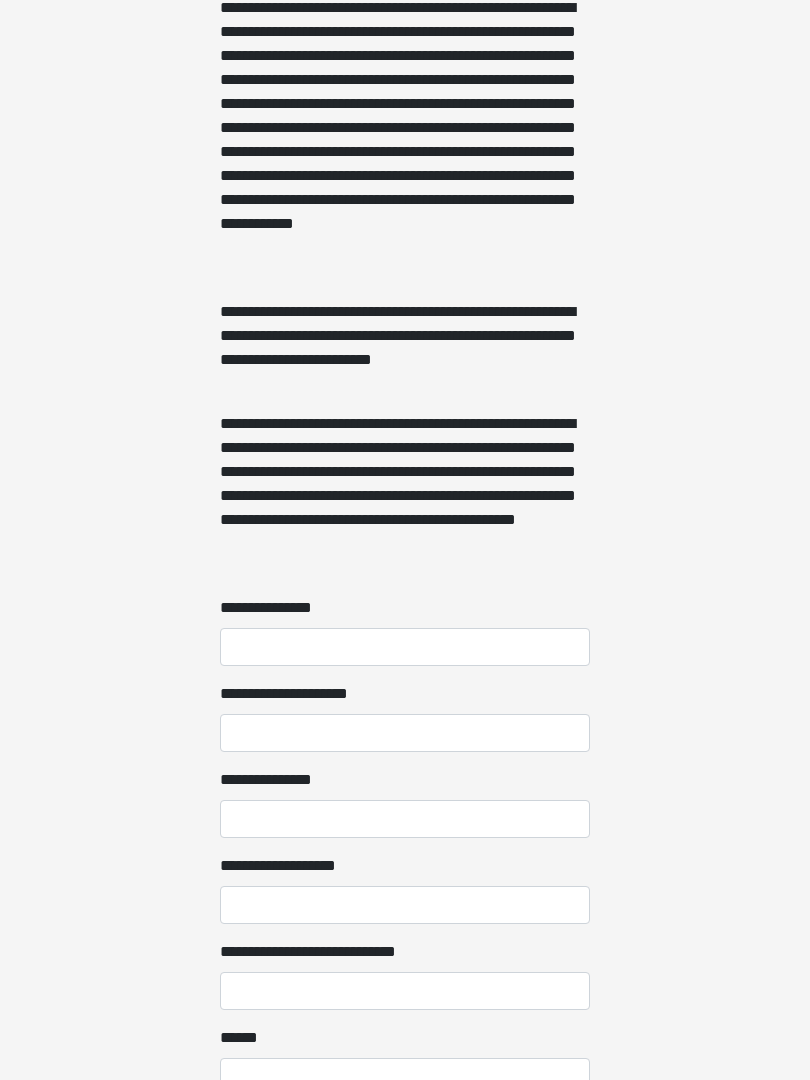 scroll, scrollTop: 1155, scrollLeft: 0, axis: vertical 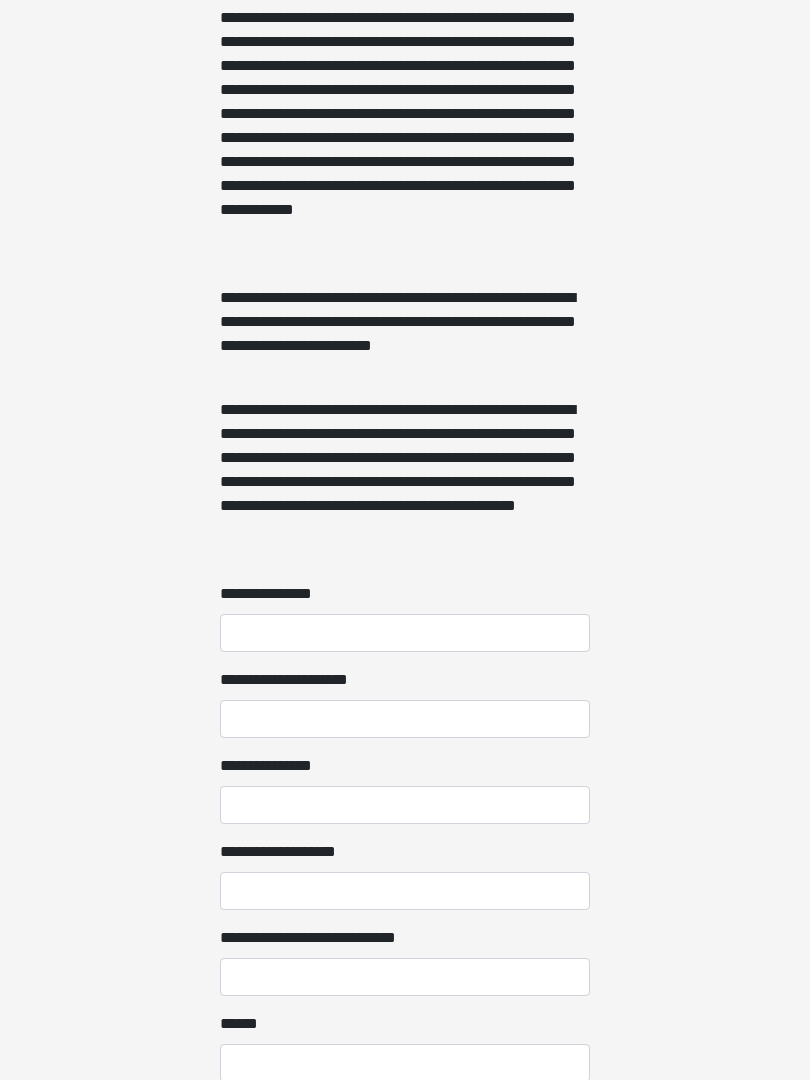 click on "**********" at bounding box center [405, 634] 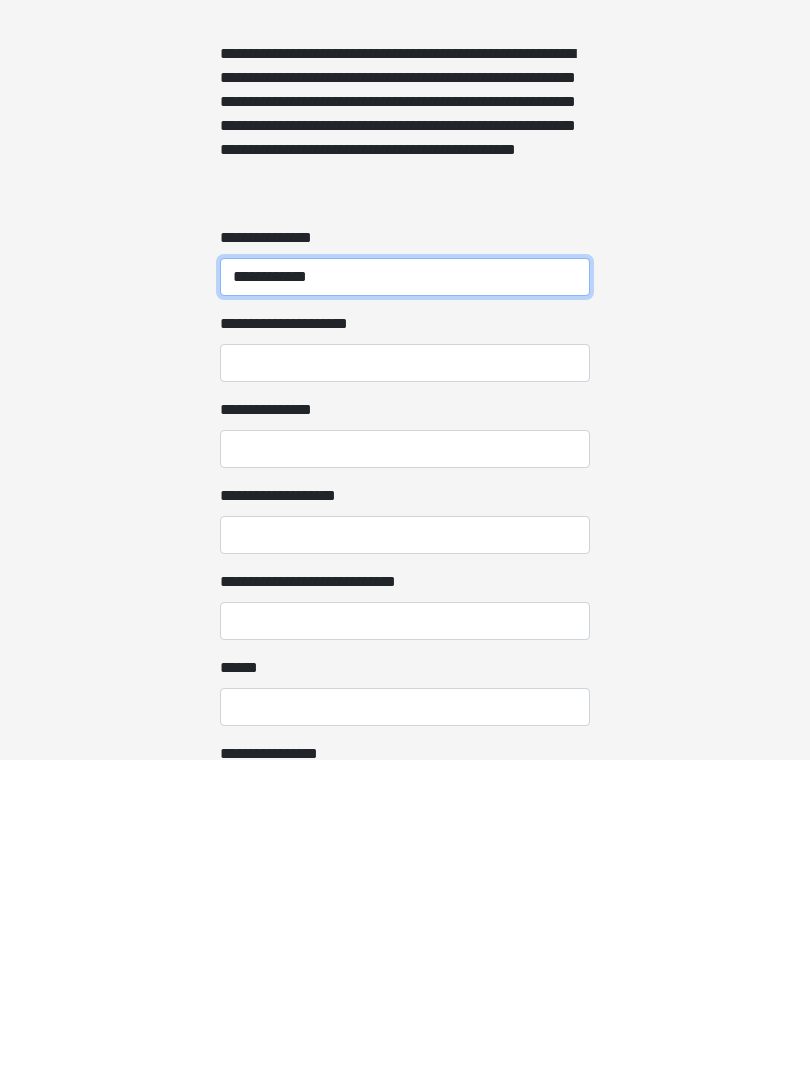 scroll, scrollTop: 1467, scrollLeft: 0, axis: vertical 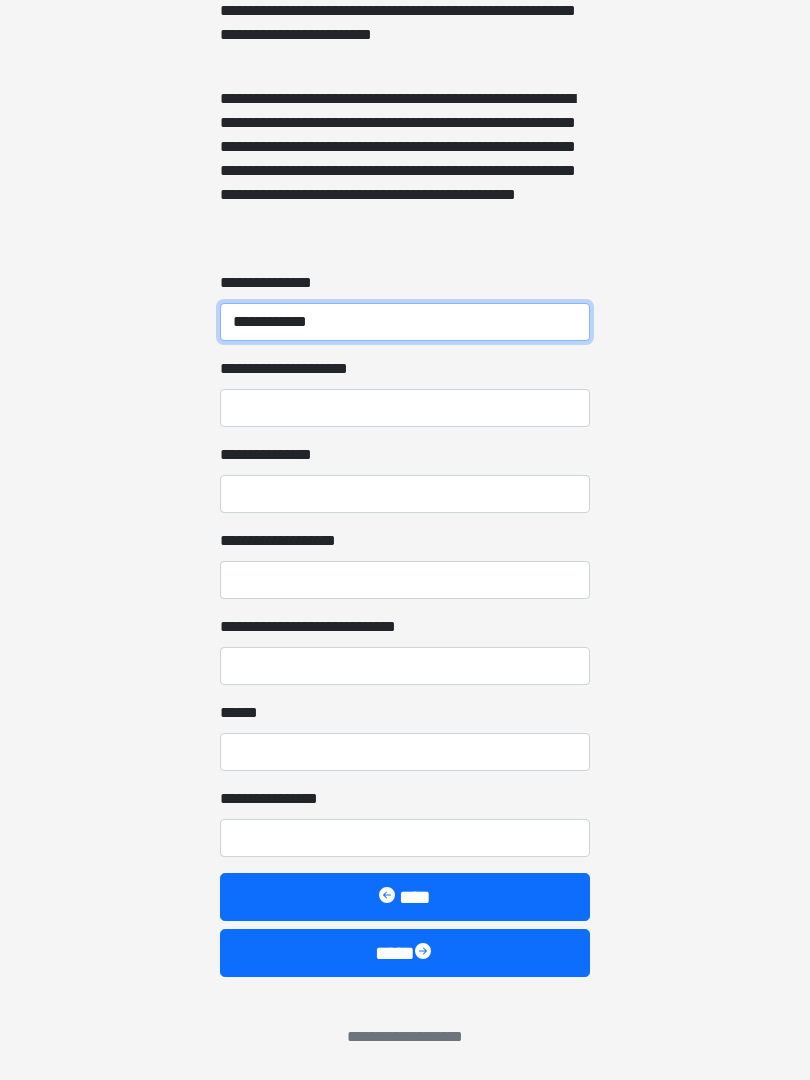 type on "**********" 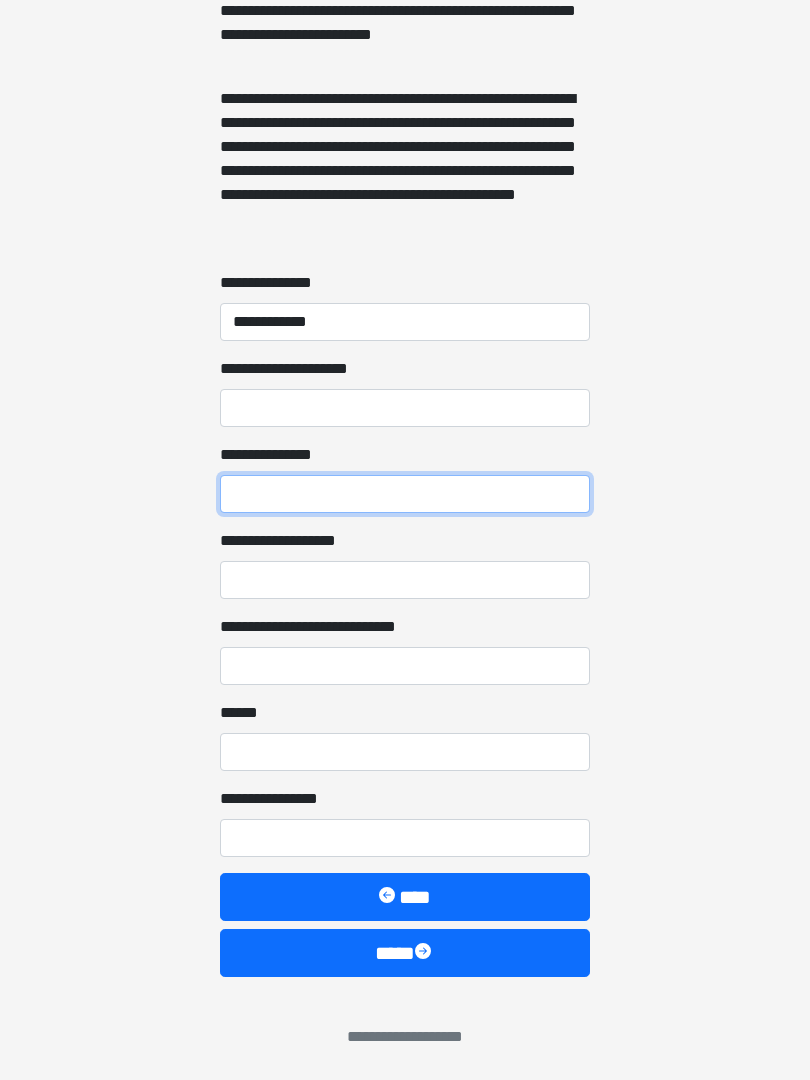 click on "**********" at bounding box center [405, 494] 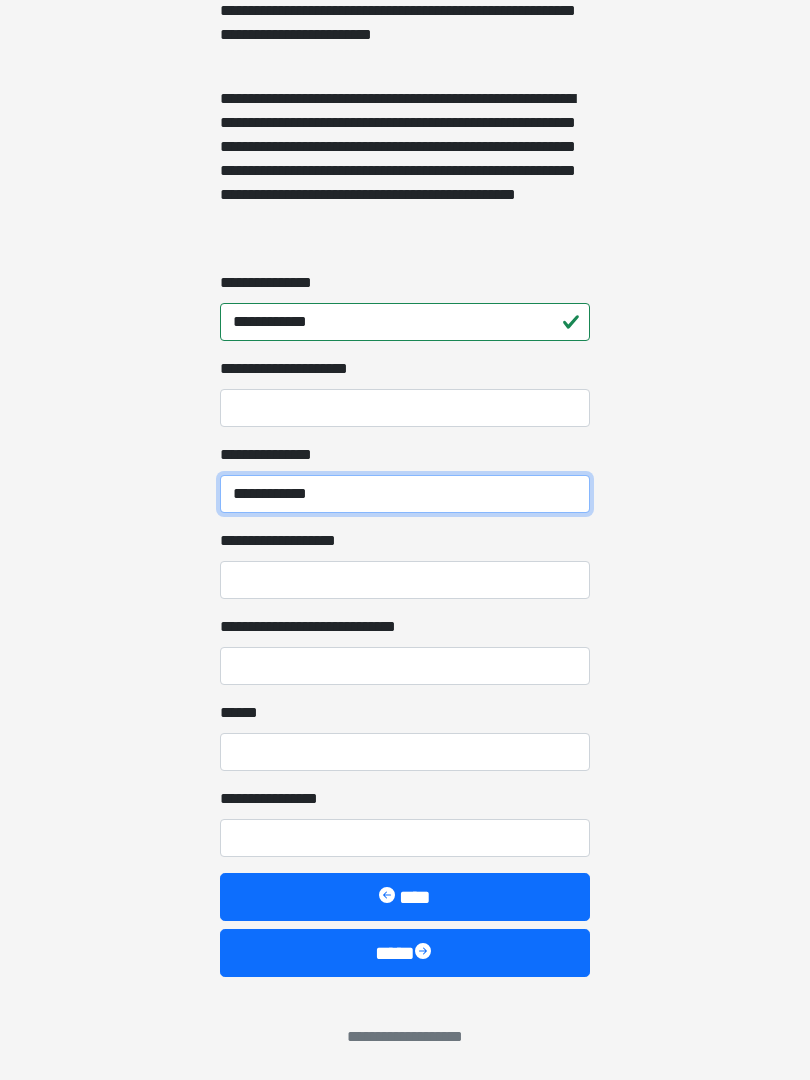 type on "**********" 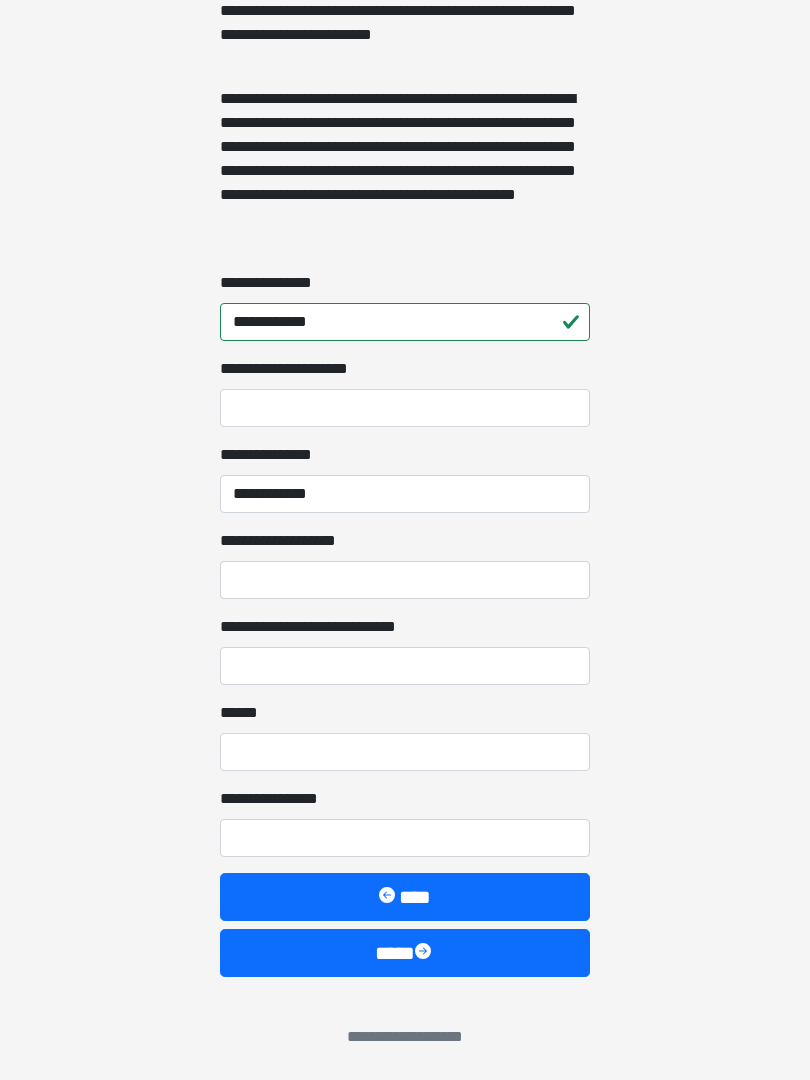 click on "**********" at bounding box center [405, 580] 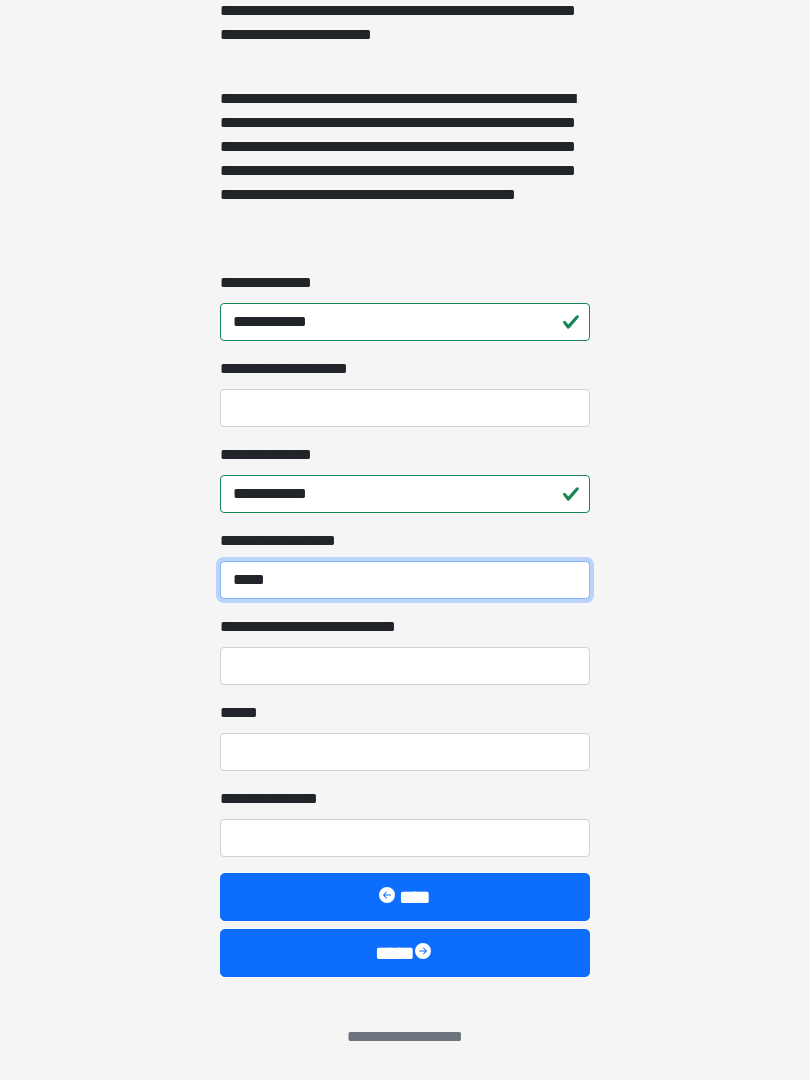 type on "*****" 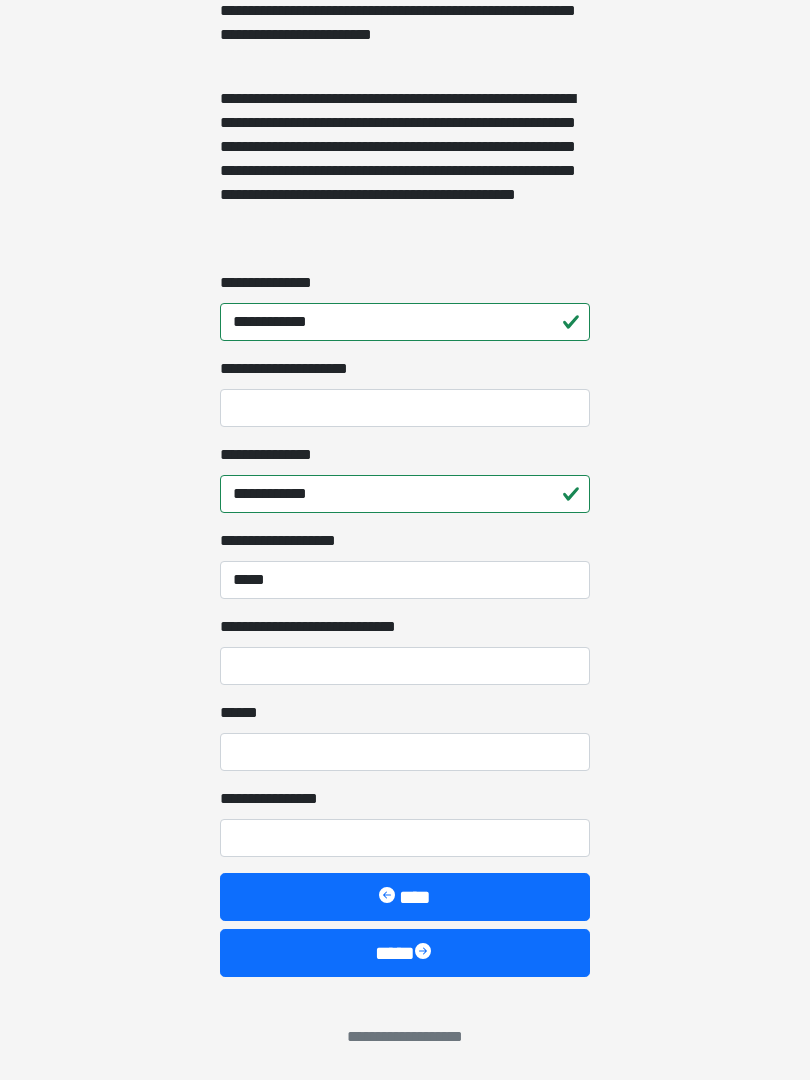 click on "**********" at bounding box center [405, 666] 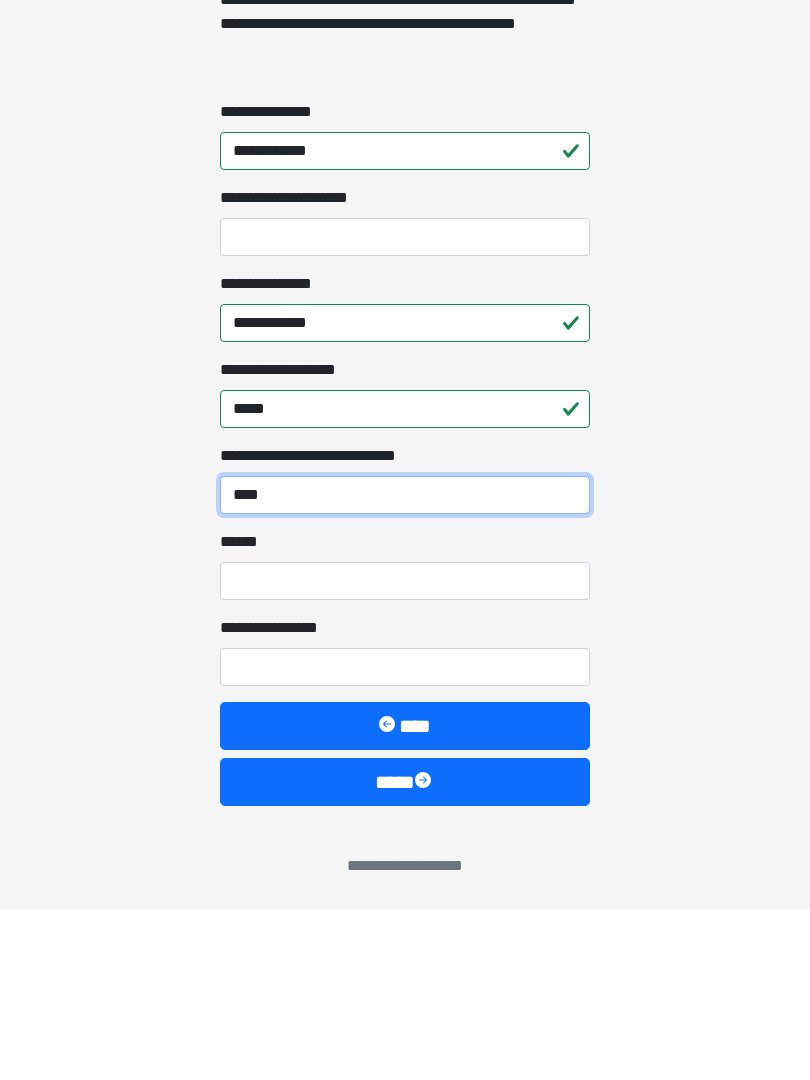 type on "****" 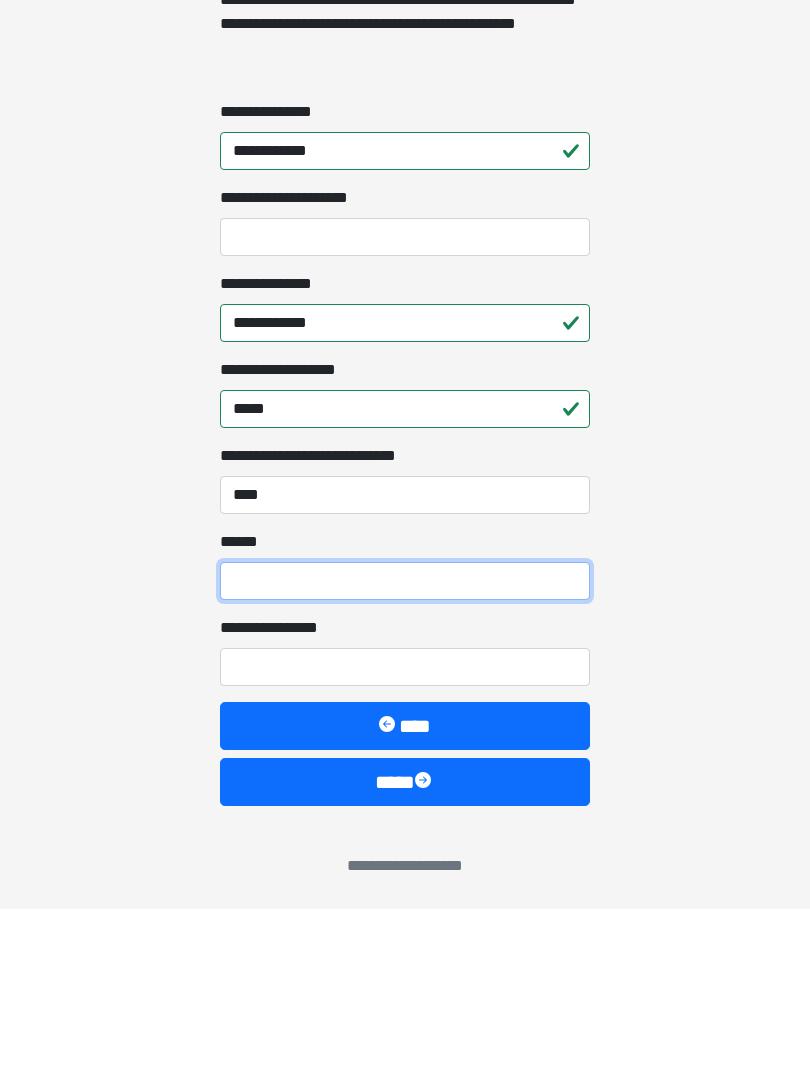 click on "**** *" at bounding box center (405, 752) 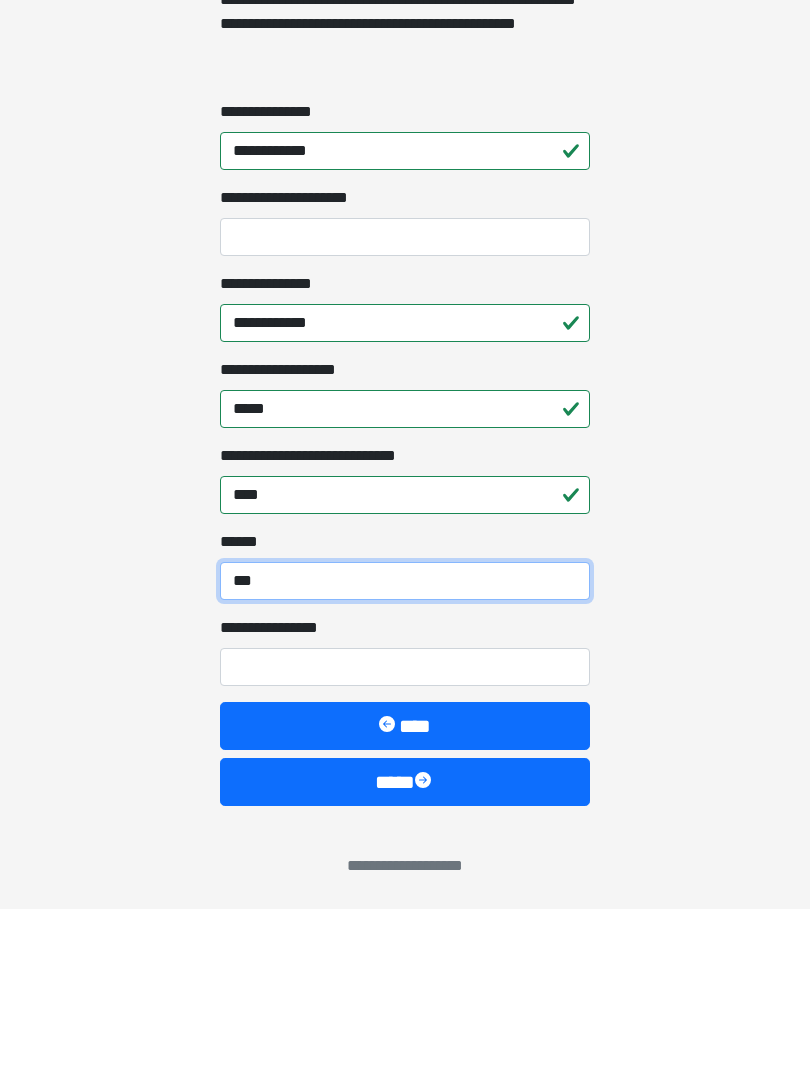 type on "***" 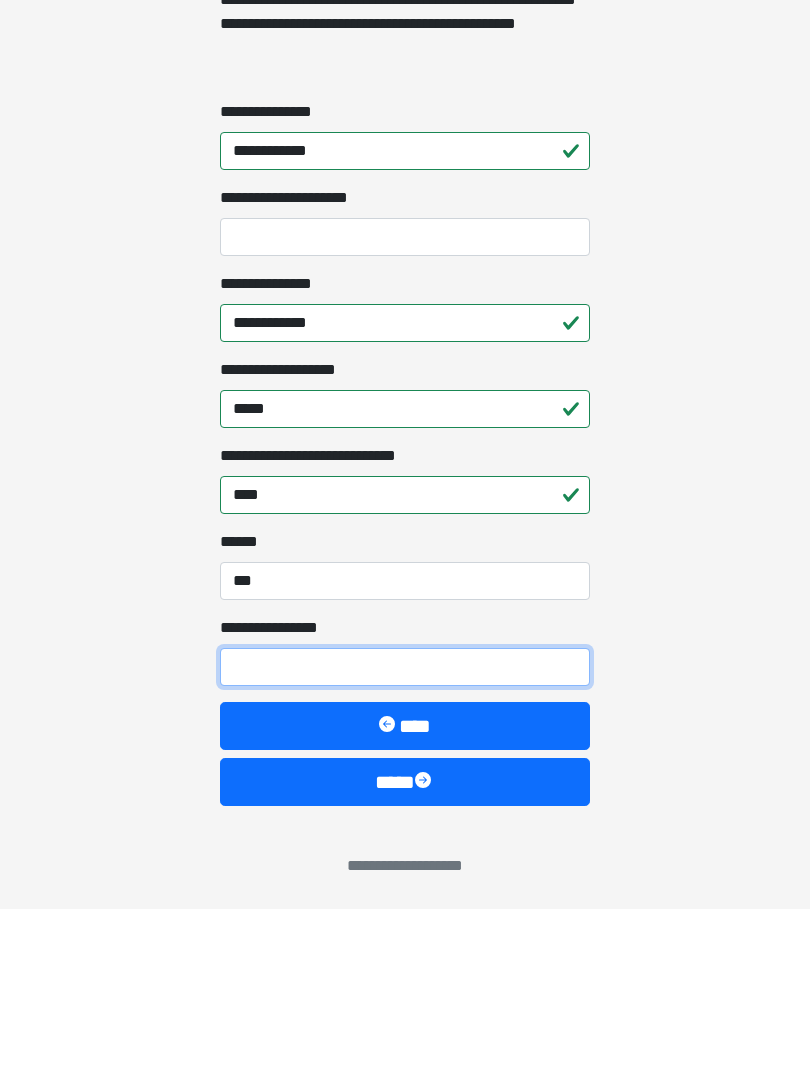 click on "**********" at bounding box center (405, 838) 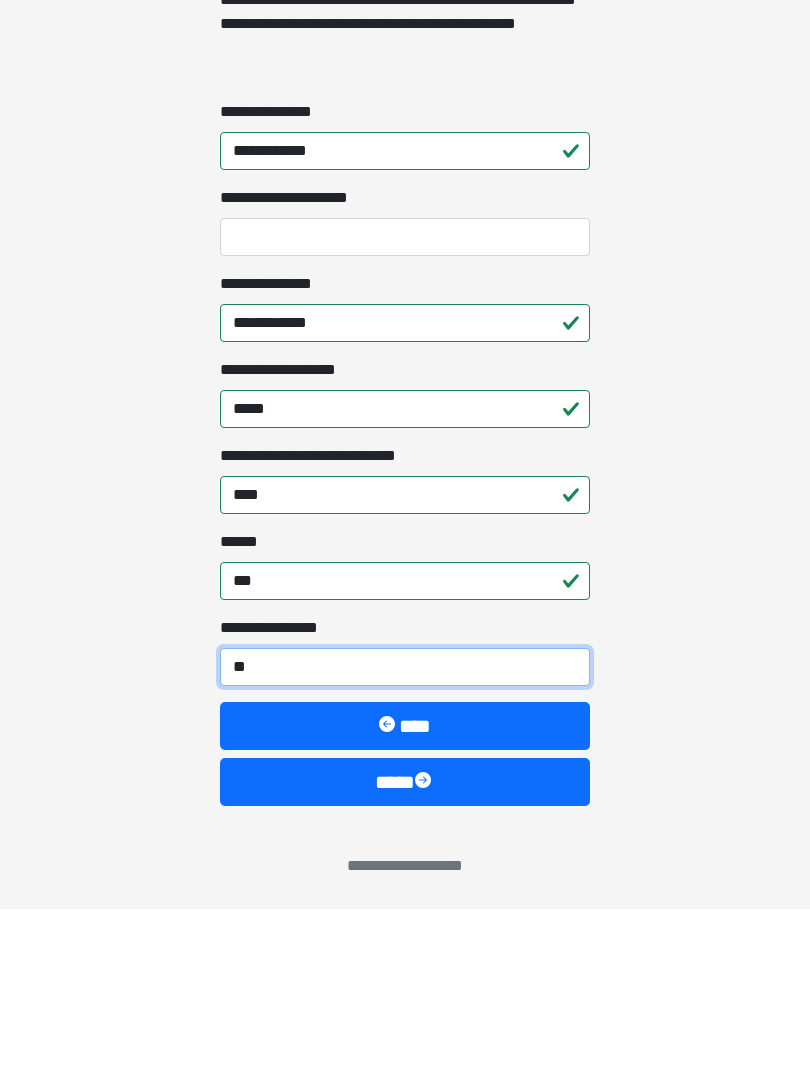 type on "*" 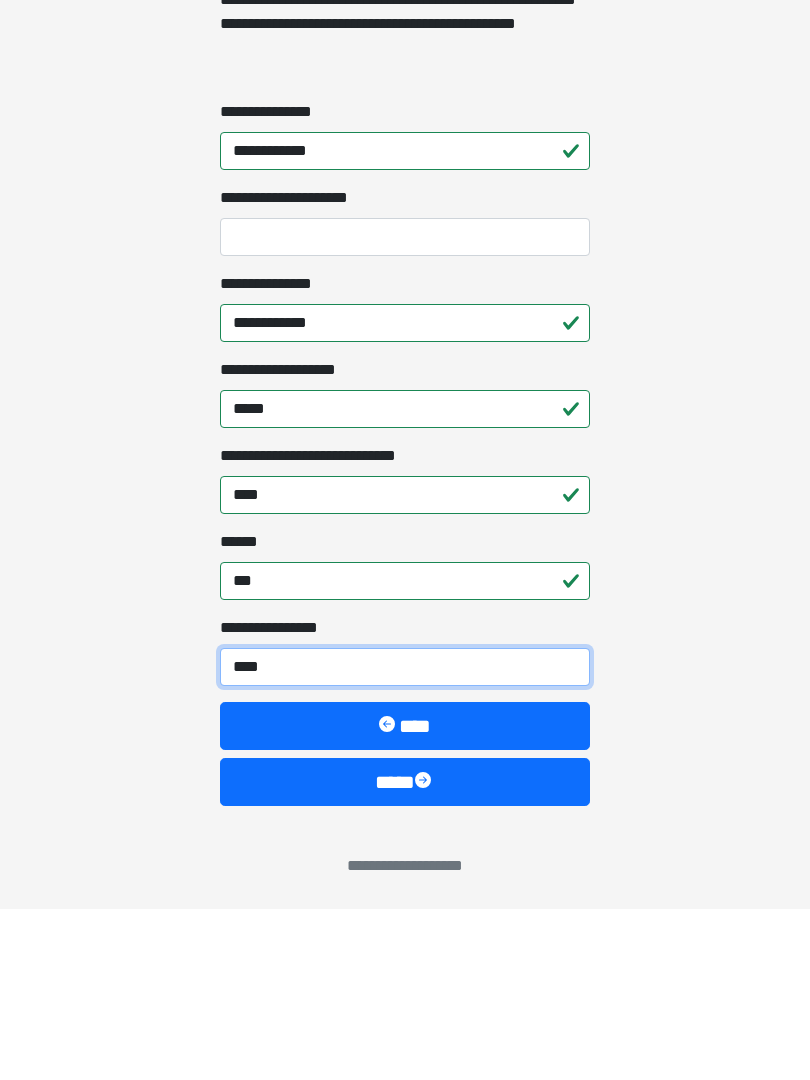type on "*****" 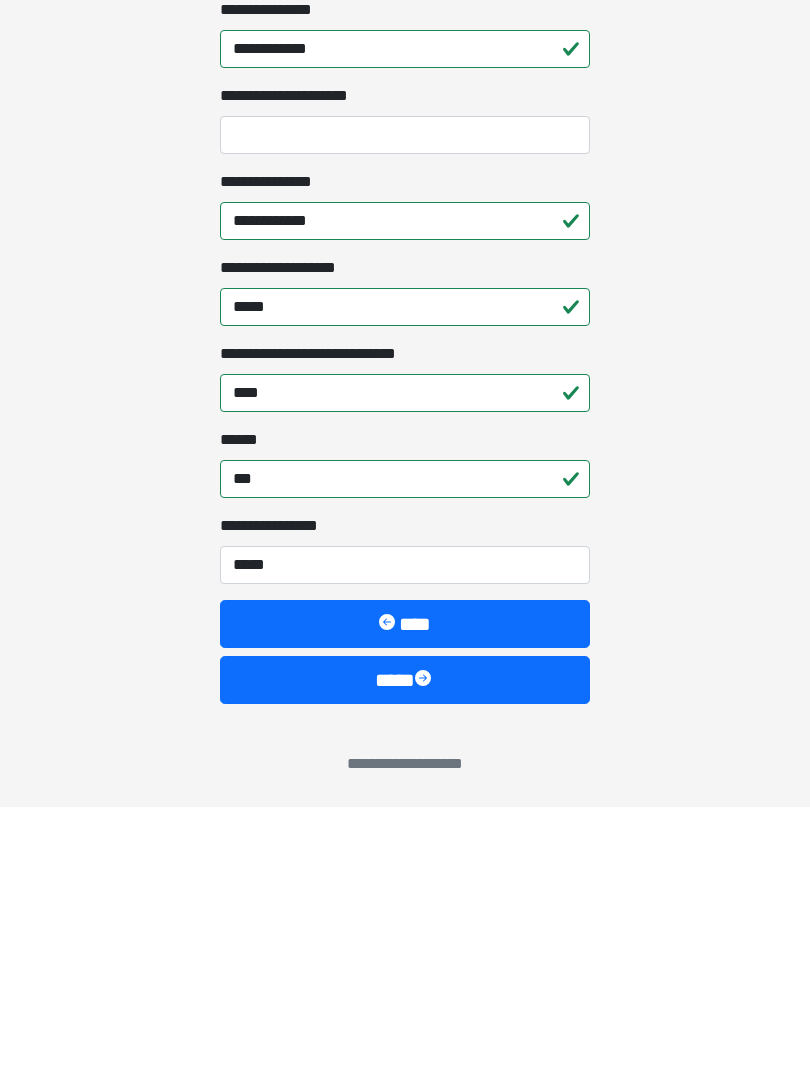 click on "****" at bounding box center (405, 953) 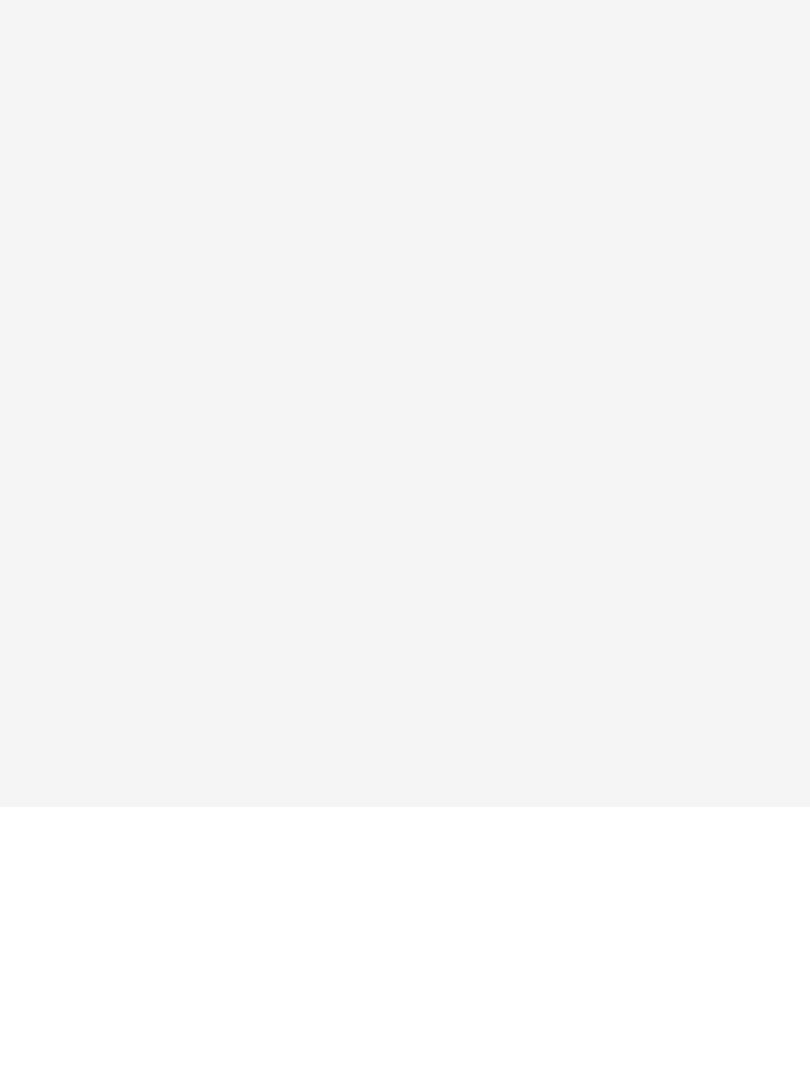 scroll, scrollTop: 0, scrollLeft: 0, axis: both 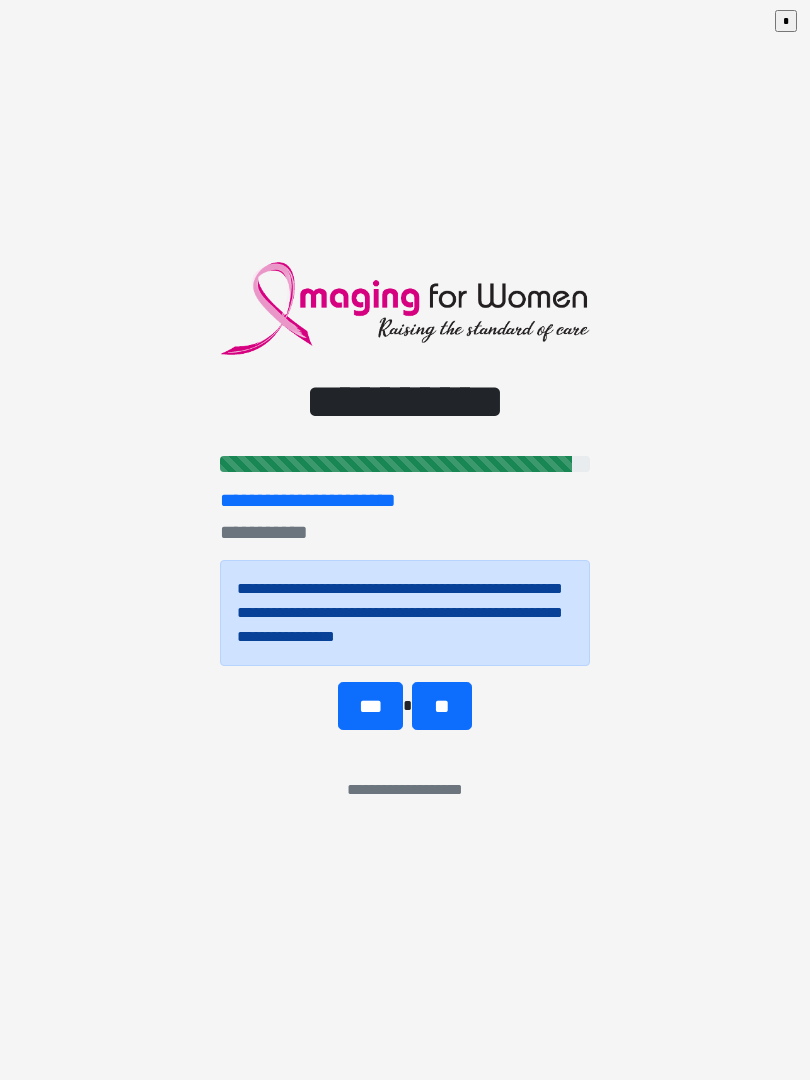 click on "**" at bounding box center [441, 706] 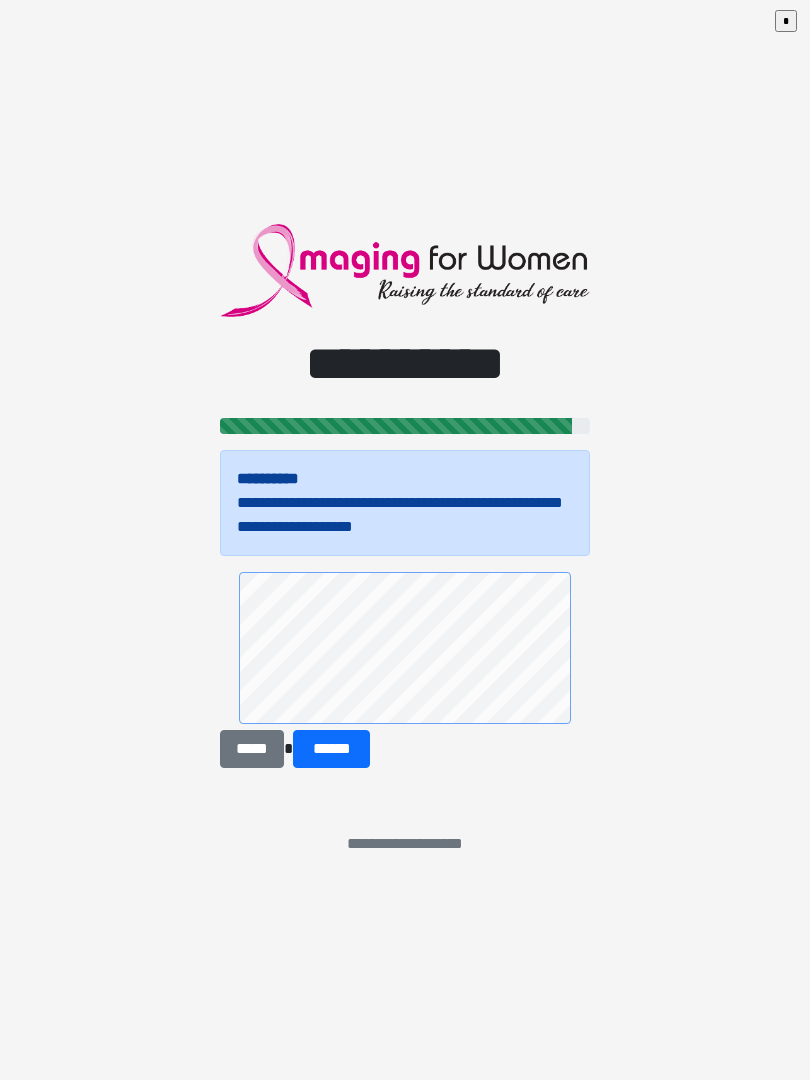 click on "******" at bounding box center [331, 749] 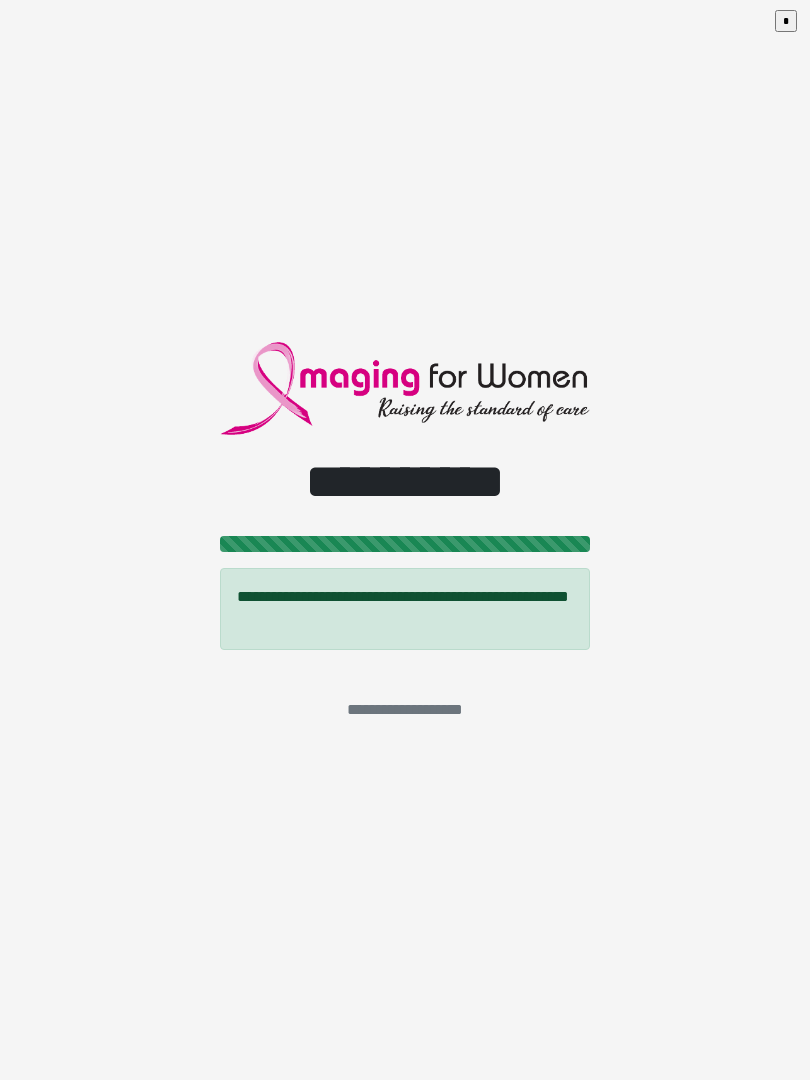 click on "*" at bounding box center (786, 21) 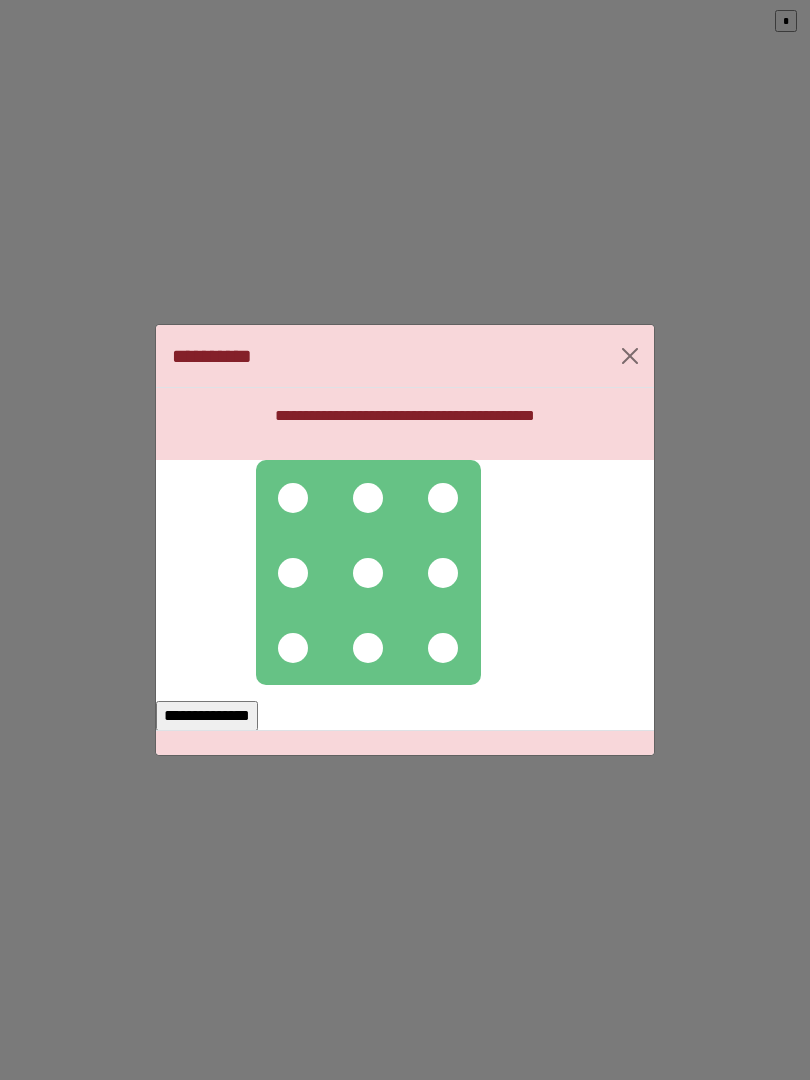 click at bounding box center [368, 498] 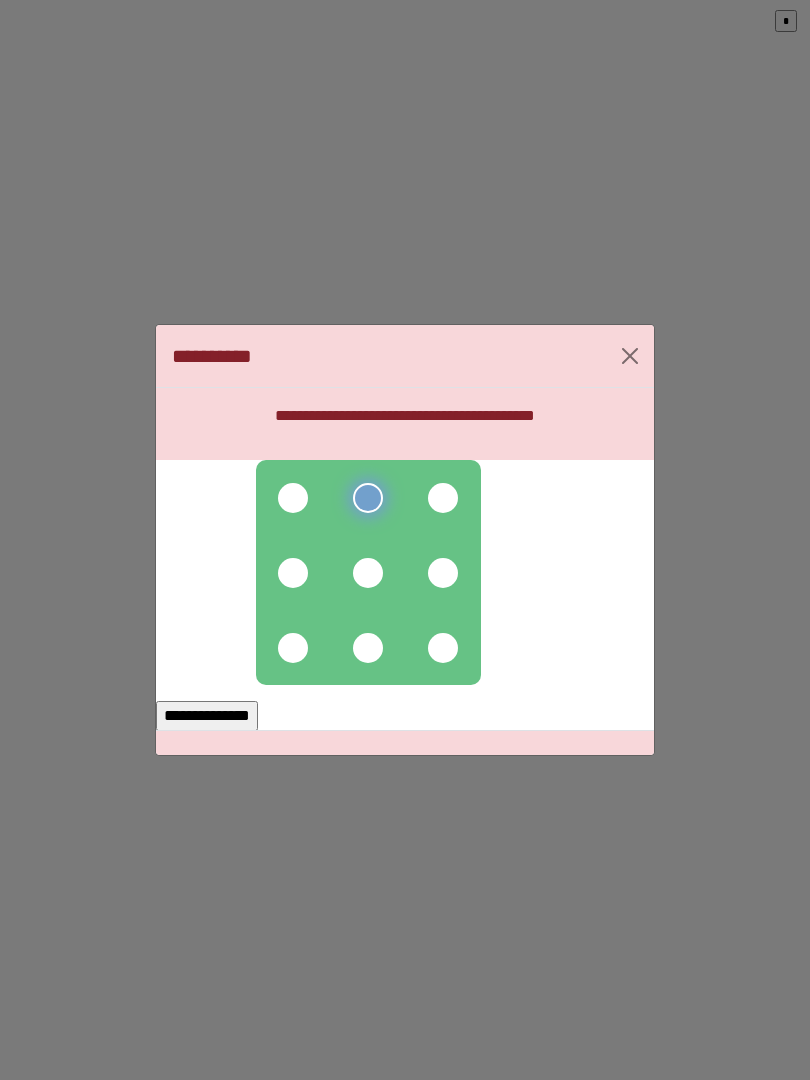 click at bounding box center (293, 648) 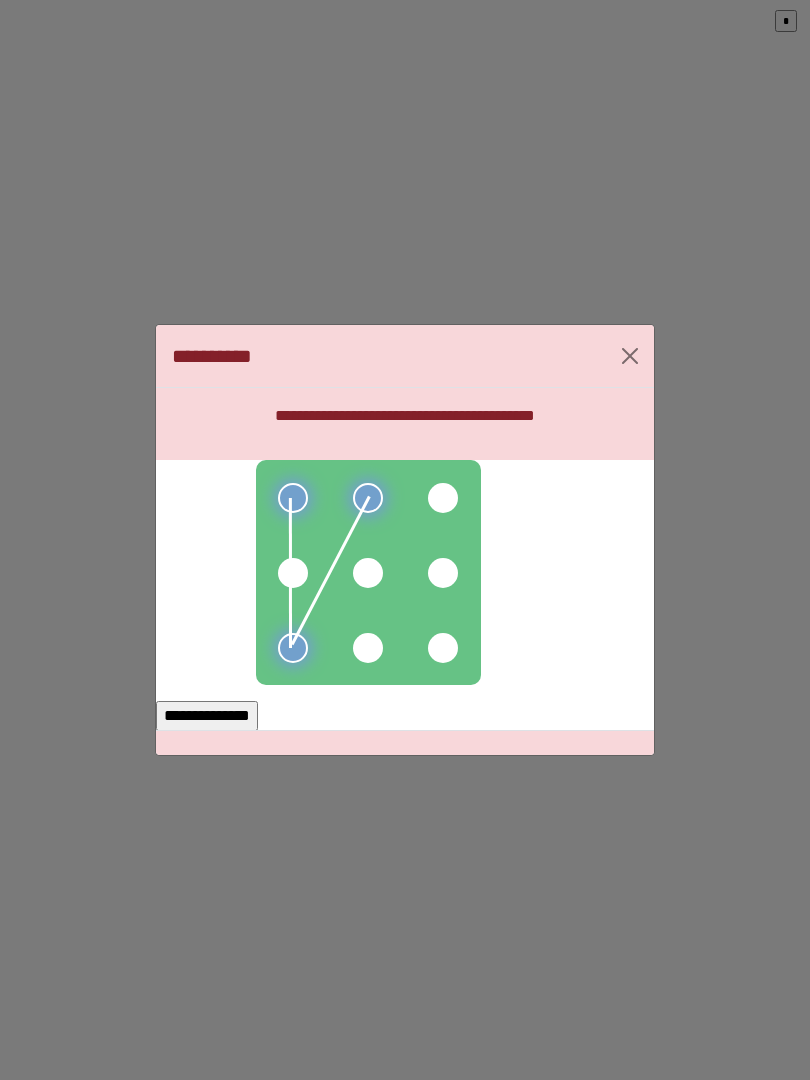 click at bounding box center [368, 573] 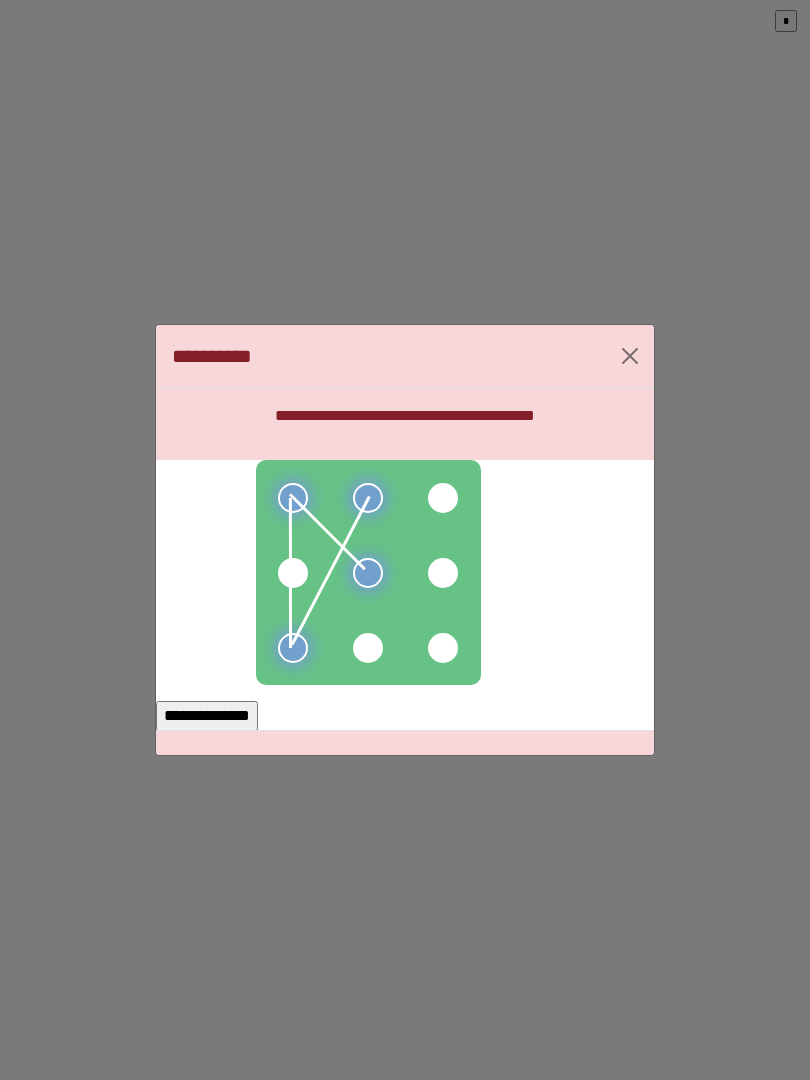 click at bounding box center [293, 573] 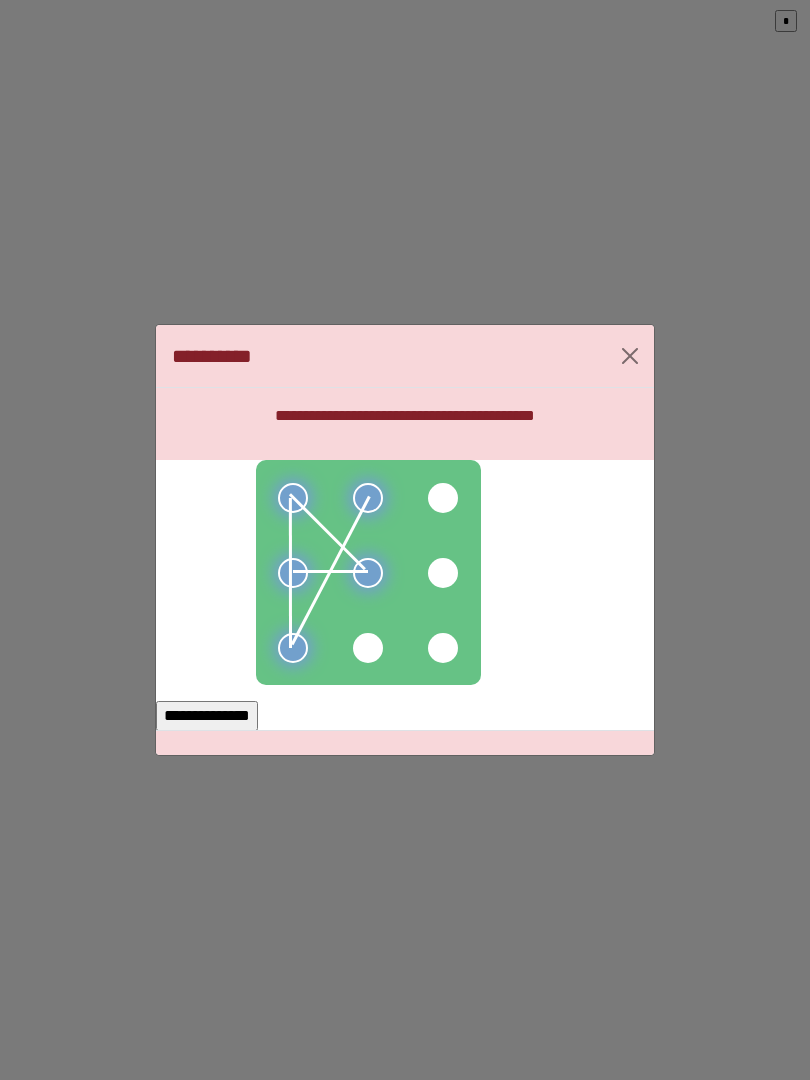 click on "**********" at bounding box center [207, 716] 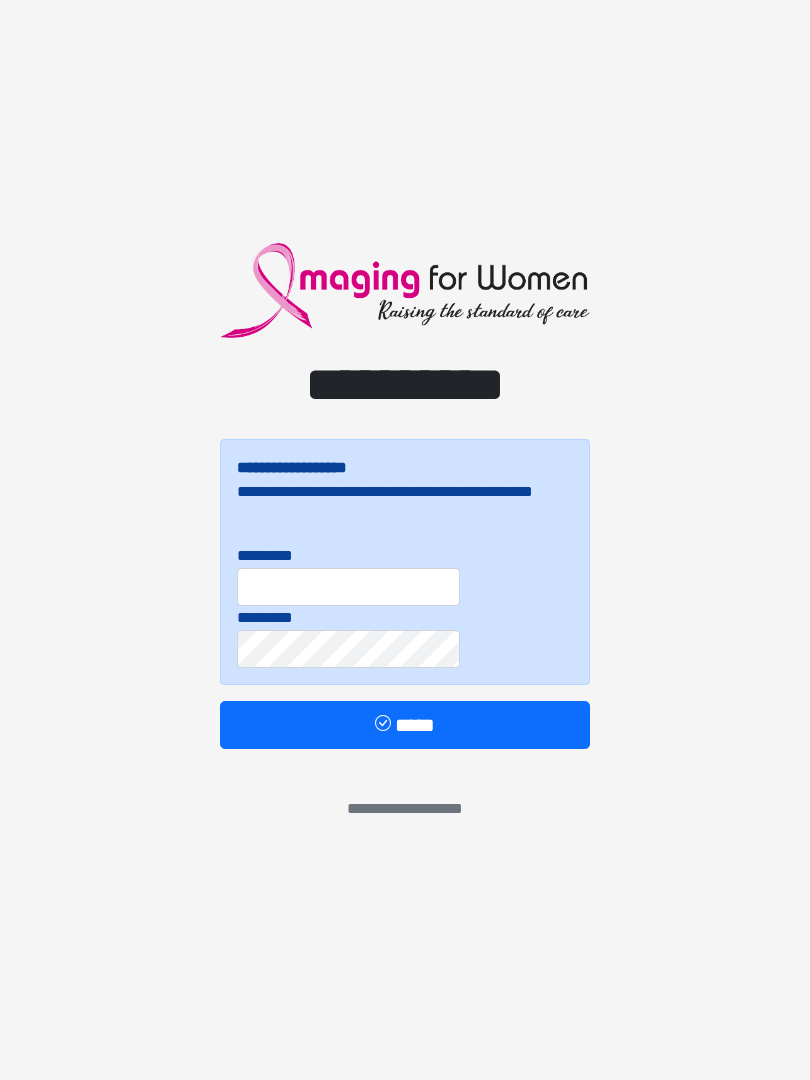scroll, scrollTop: 0, scrollLeft: 0, axis: both 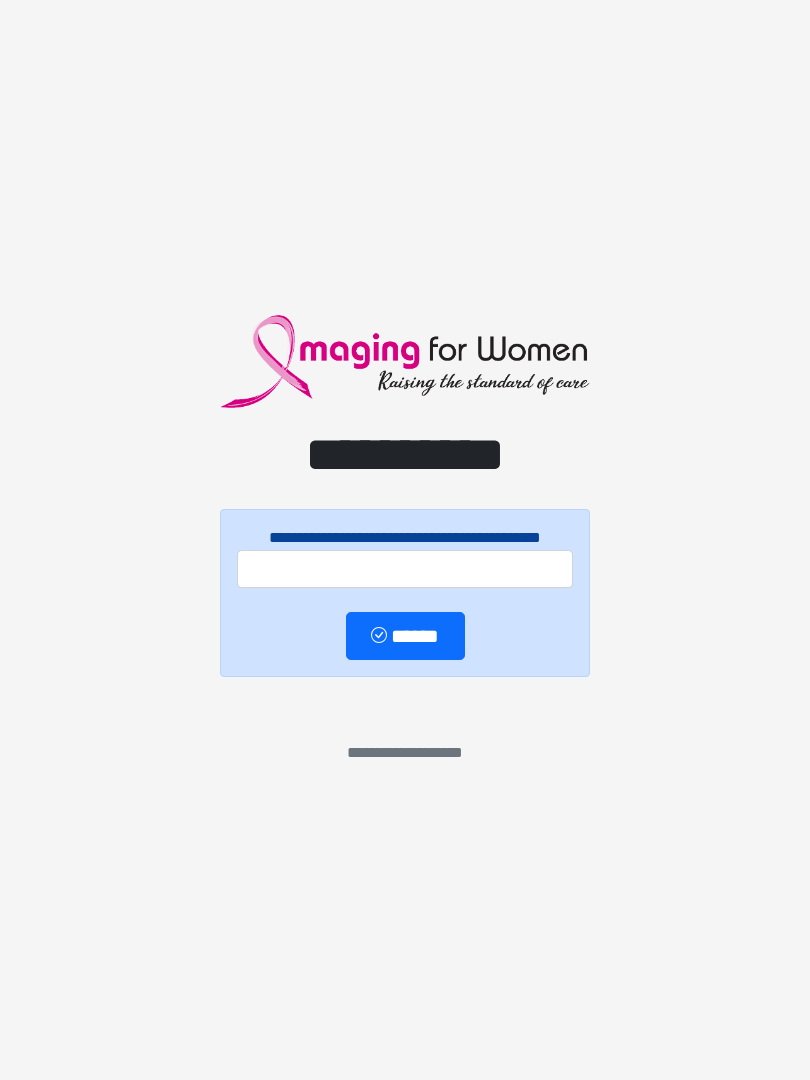 click on "**********" at bounding box center (405, 540) 